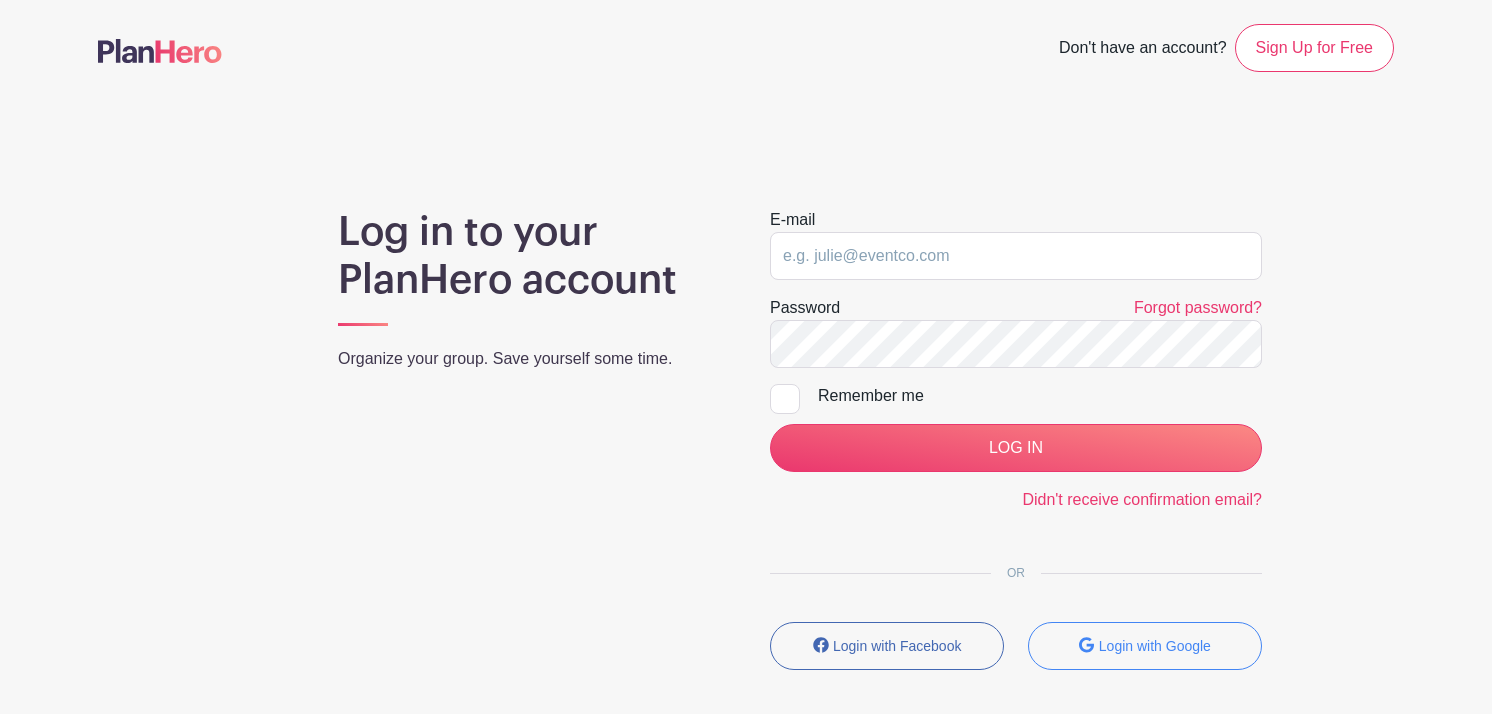 scroll, scrollTop: 0, scrollLeft: 0, axis: both 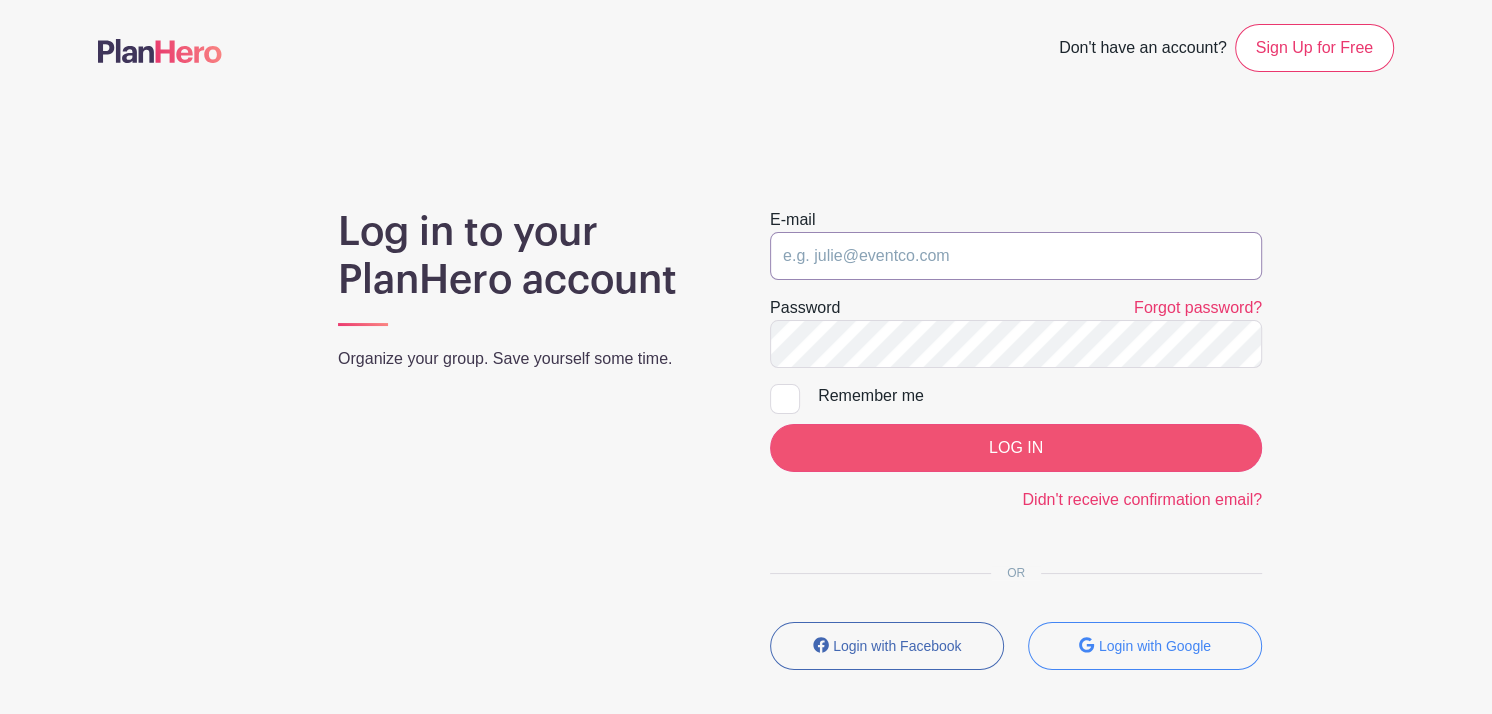 type on "[EMAIL]" 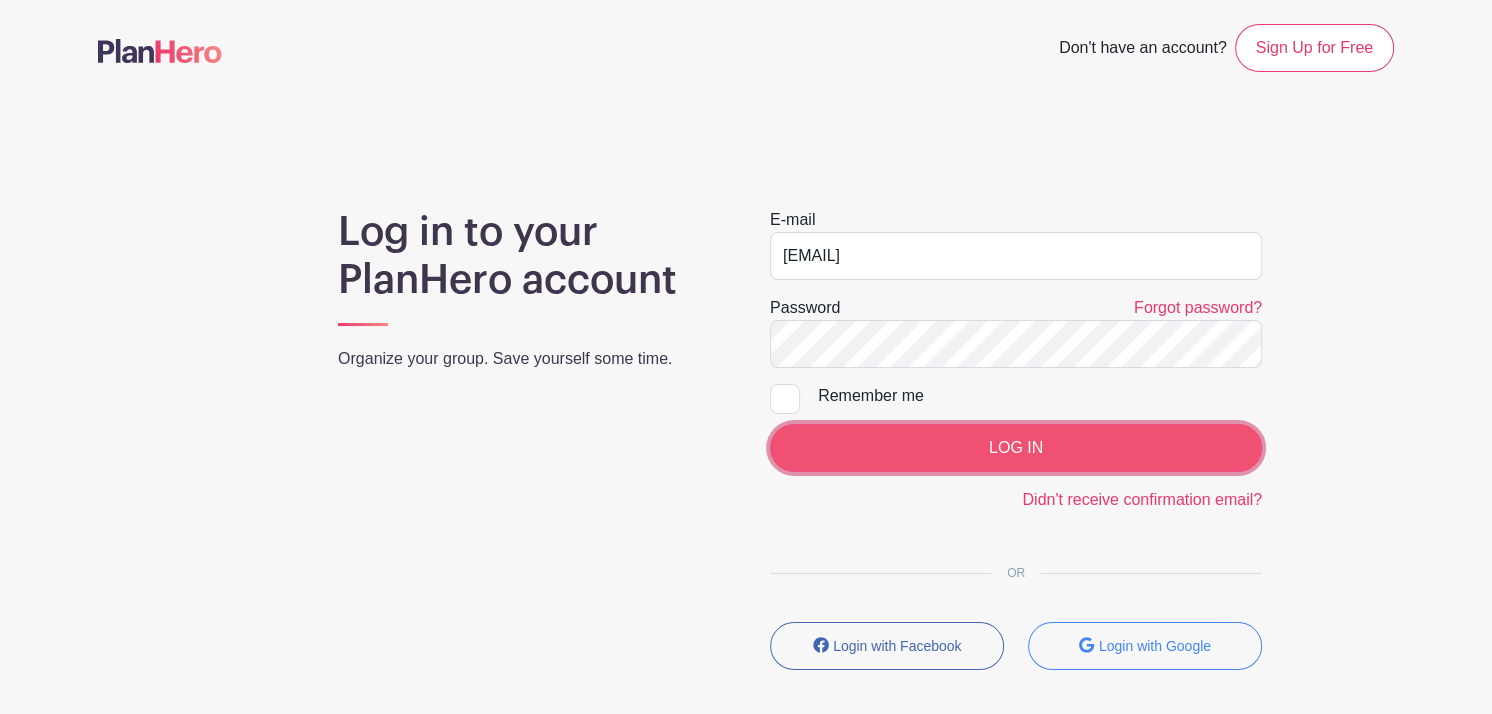 click on "LOG IN" at bounding box center (1016, 448) 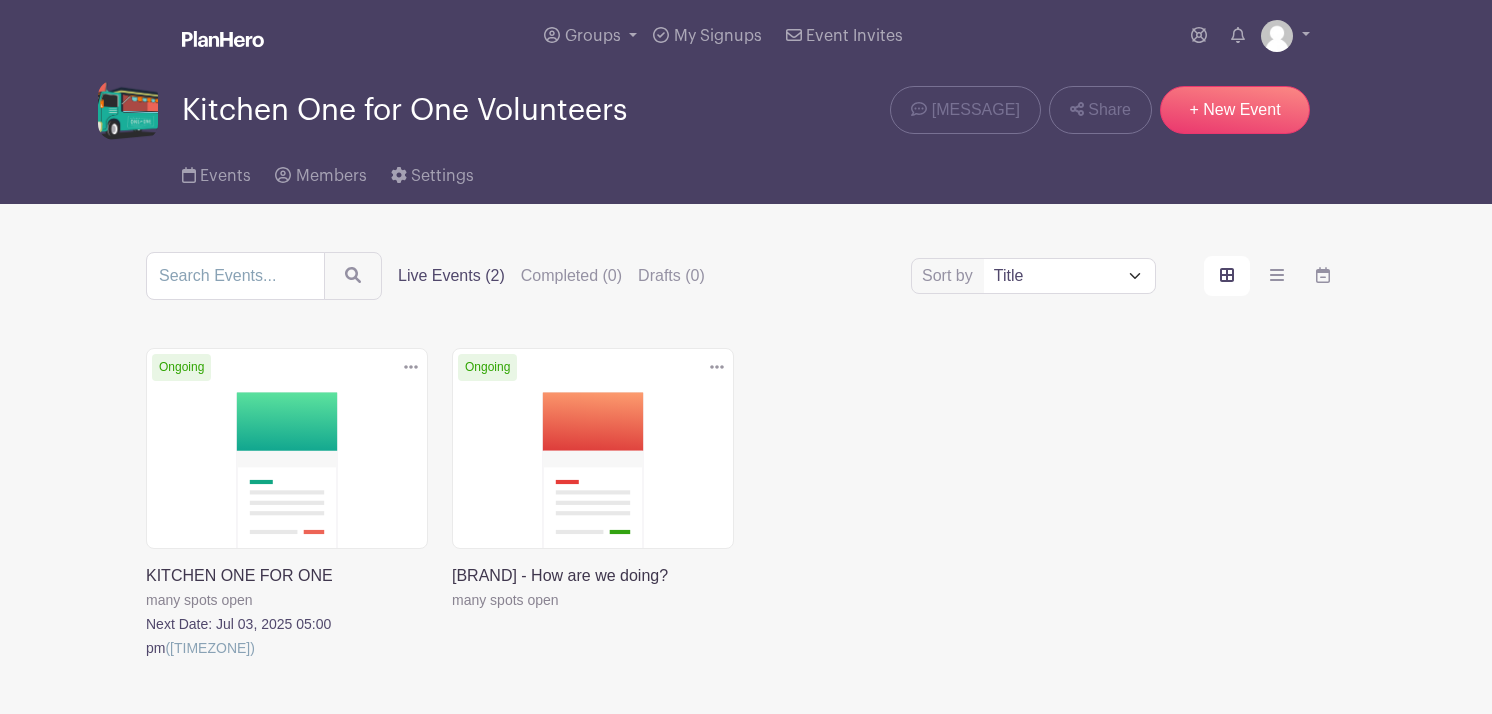 scroll, scrollTop: 0, scrollLeft: 0, axis: both 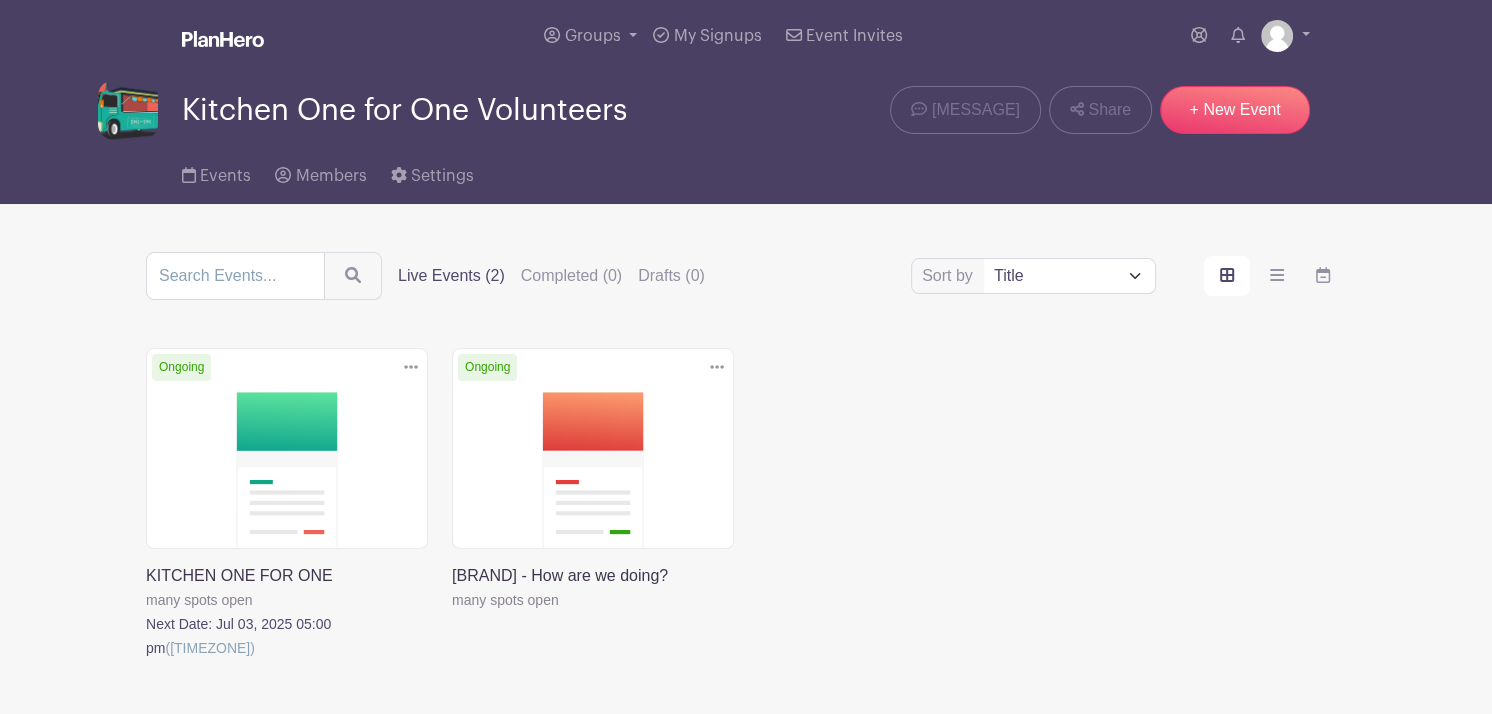 click at bounding box center [146, 660] 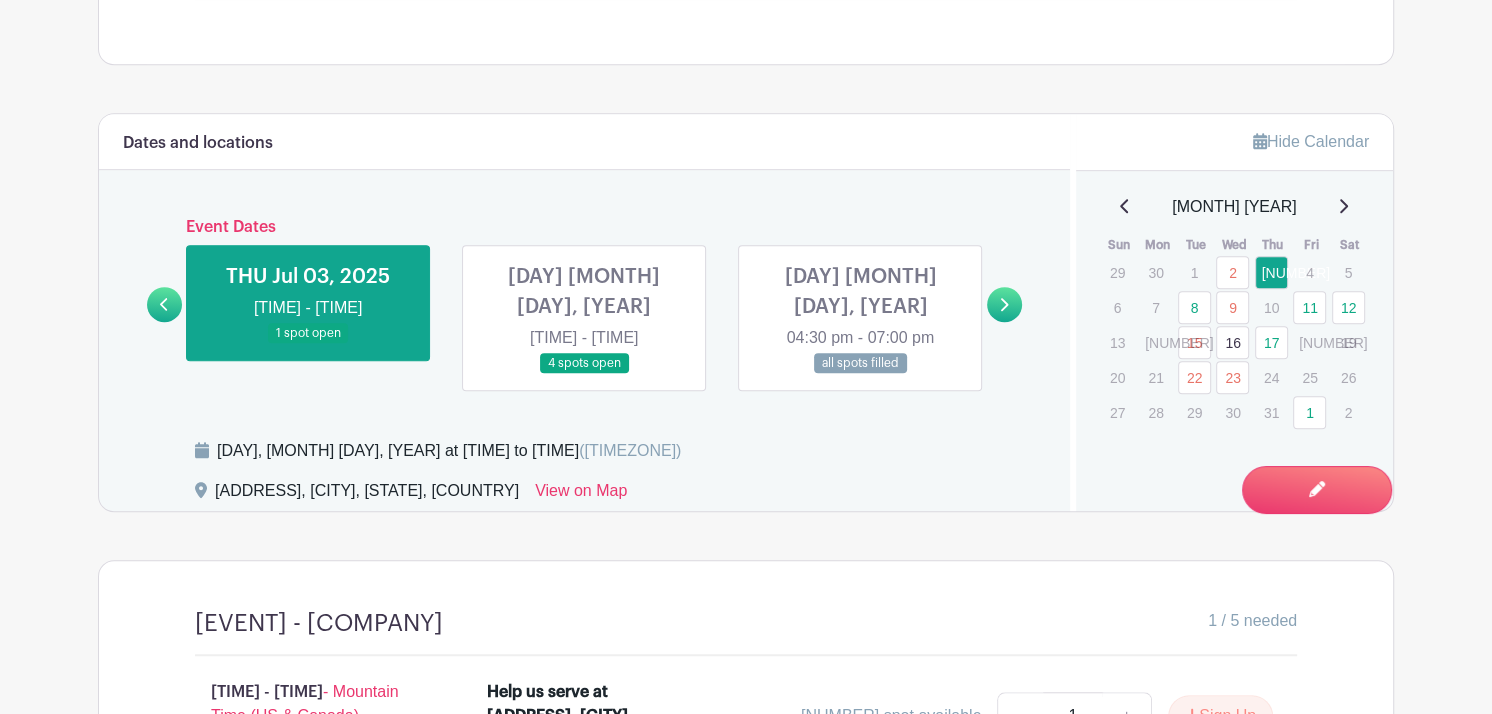 scroll, scrollTop: 1111, scrollLeft: 0, axis: vertical 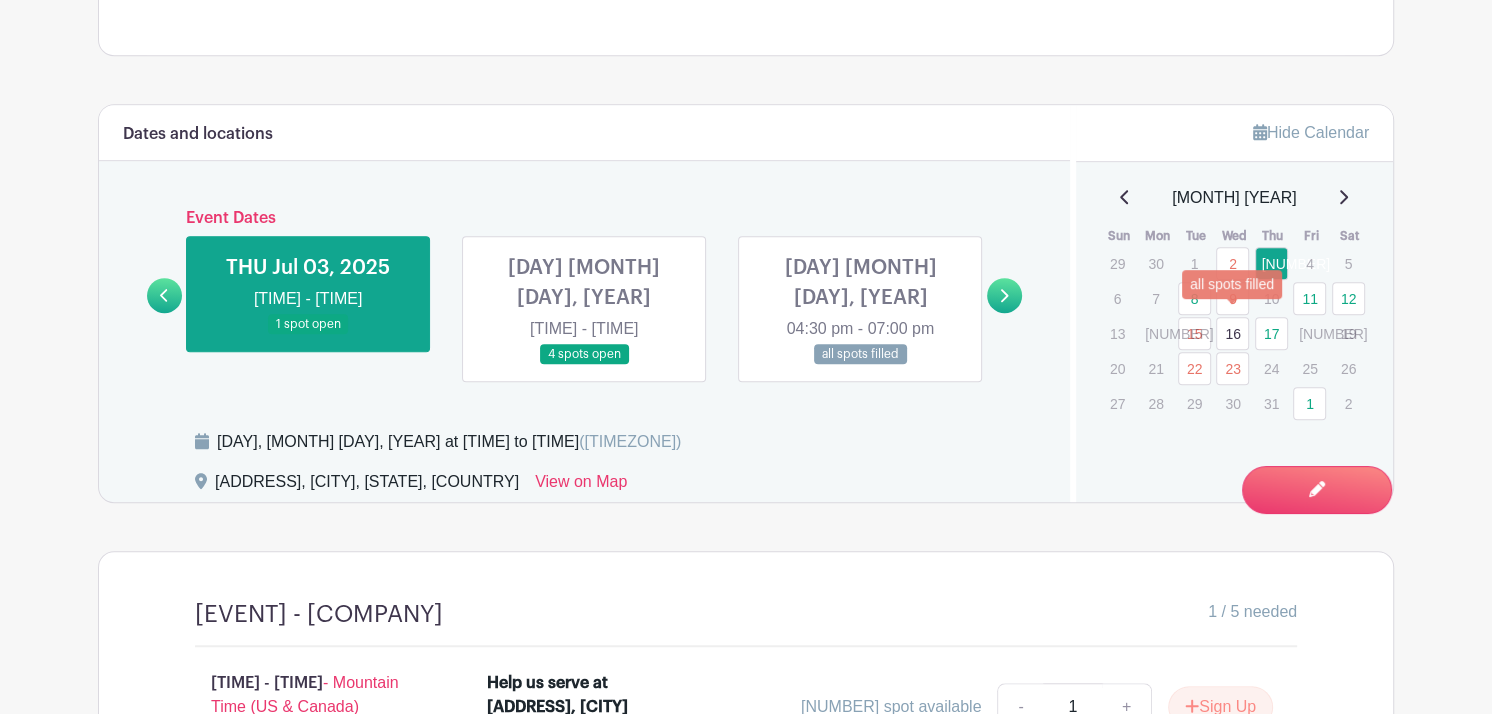 click on "9" at bounding box center (1232, 298) 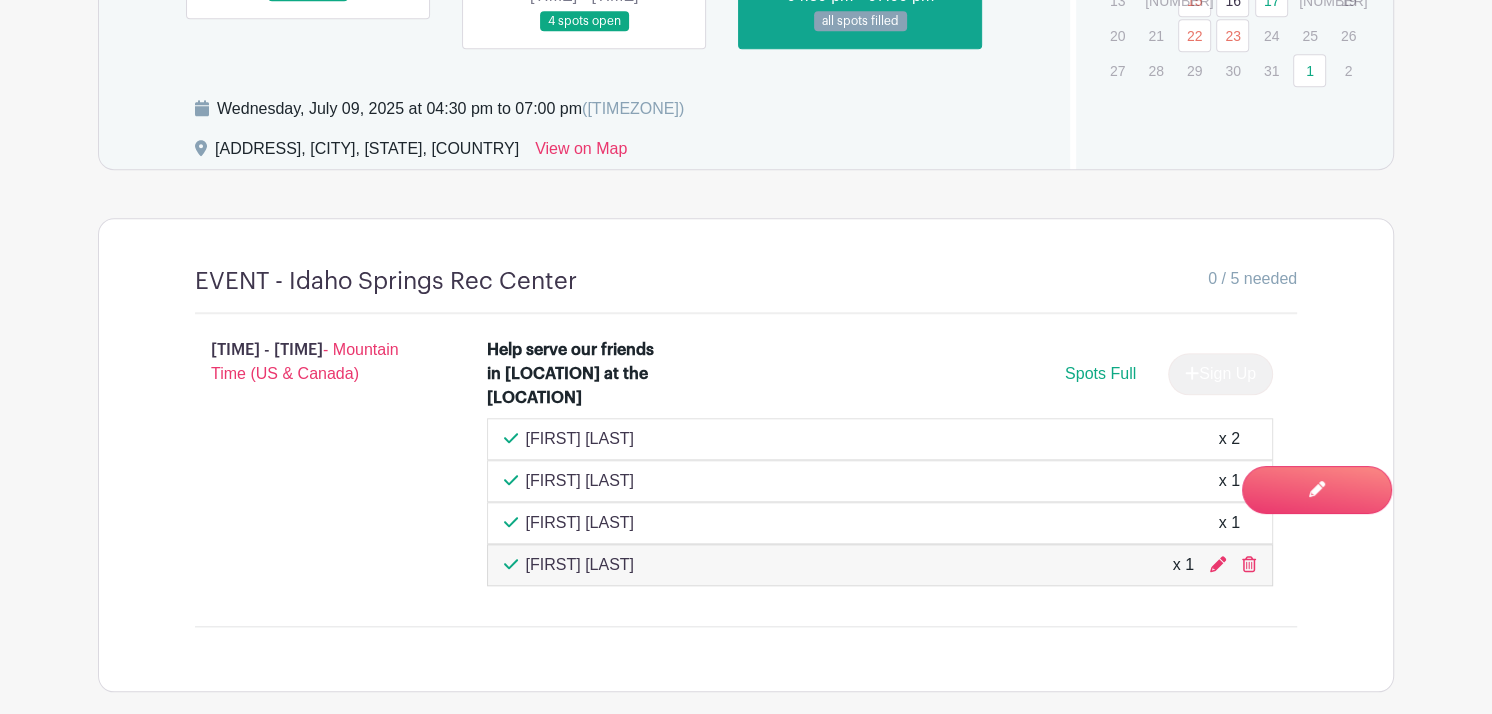scroll, scrollTop: 1447, scrollLeft: 0, axis: vertical 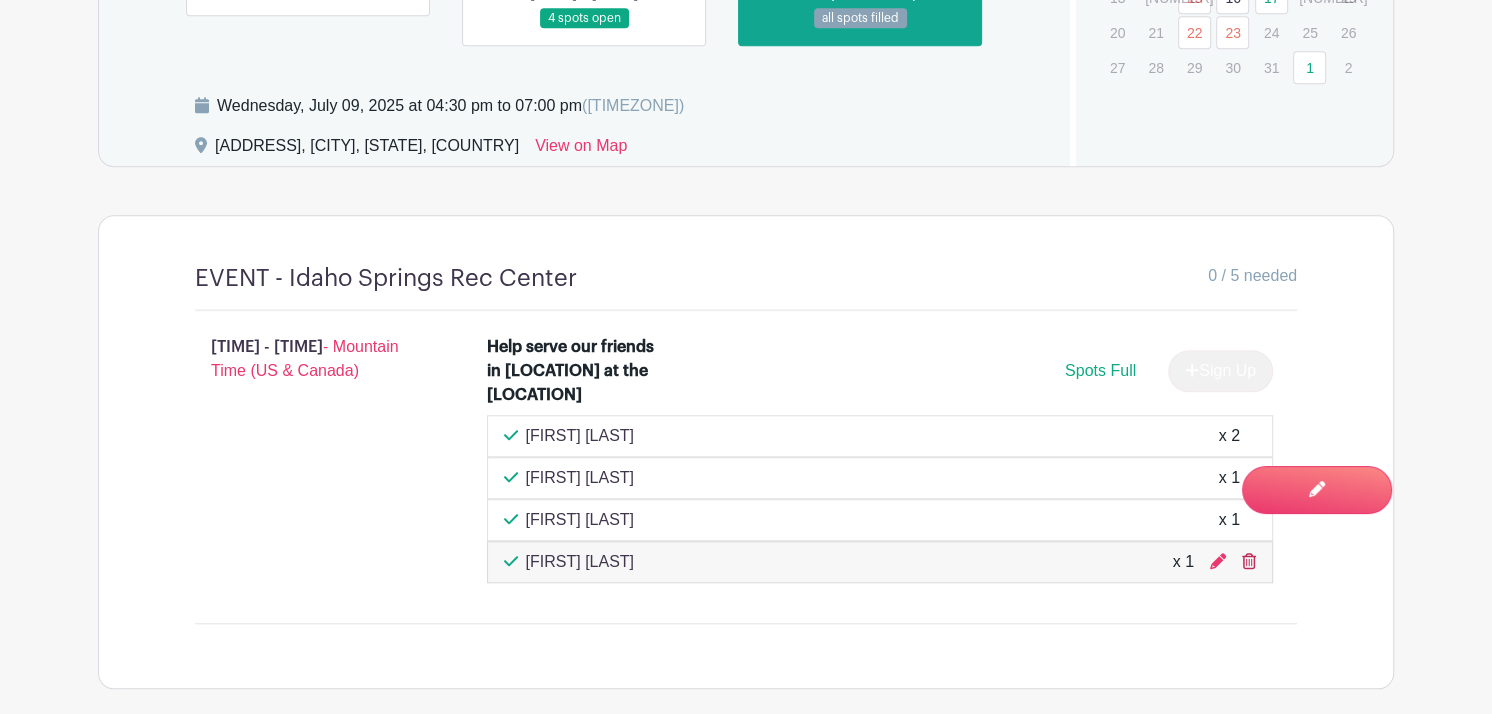click at bounding box center (1249, 561) 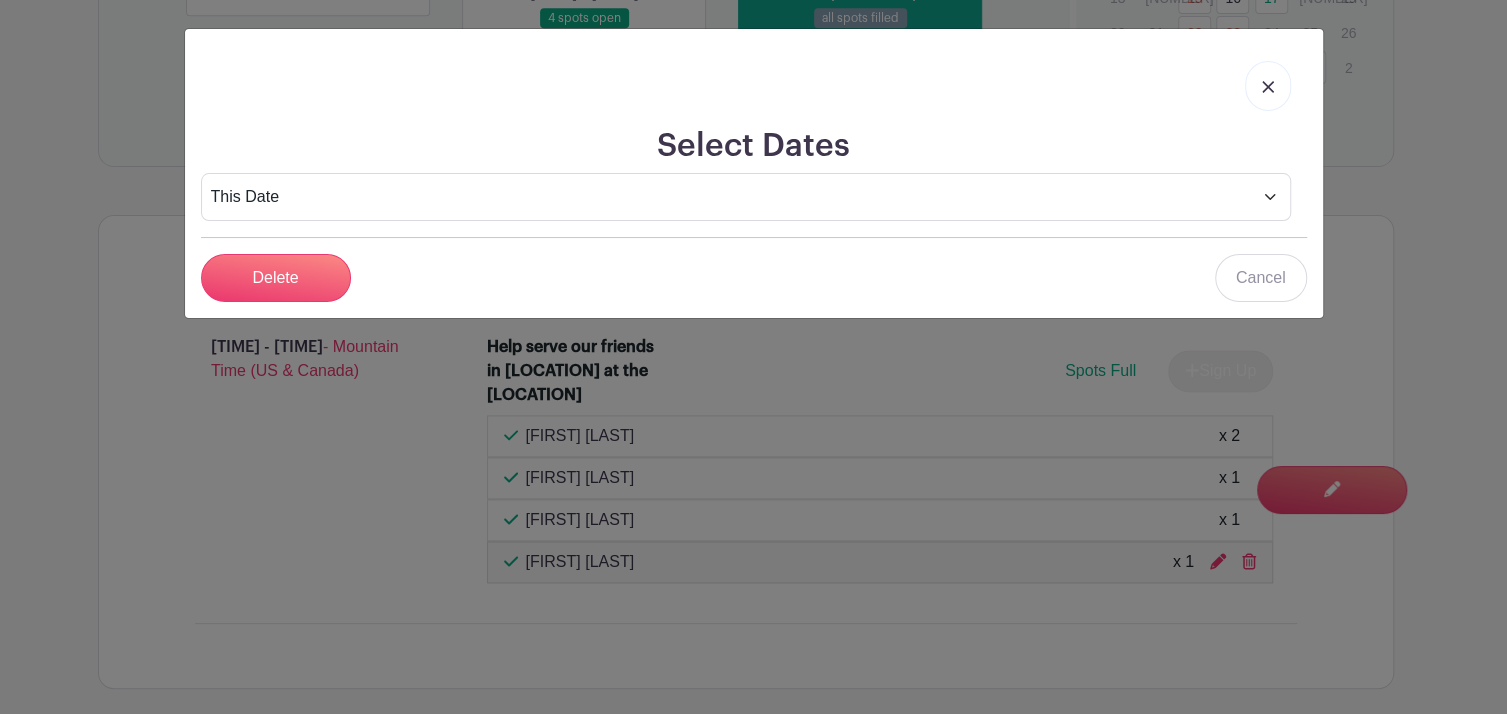 click at bounding box center [1268, 87] 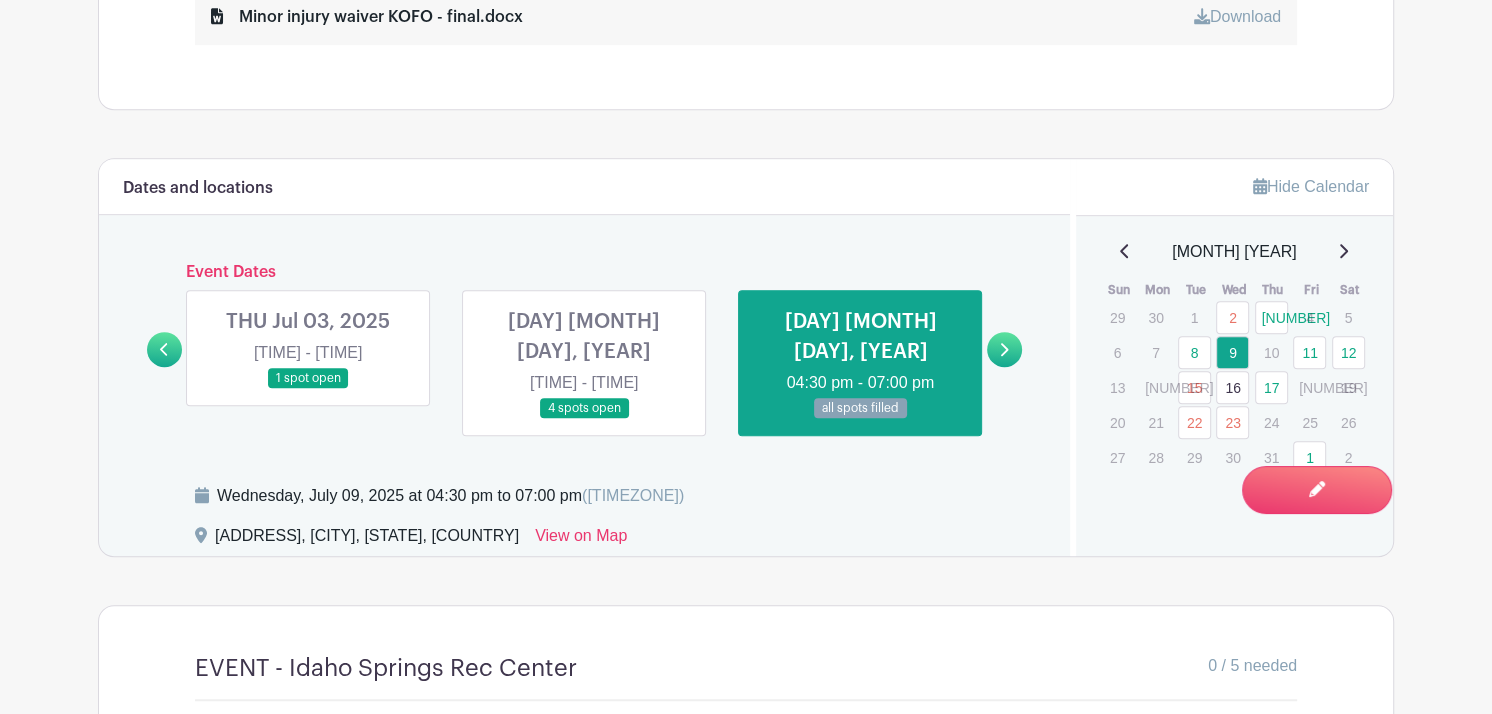 scroll, scrollTop: 1044, scrollLeft: 0, axis: vertical 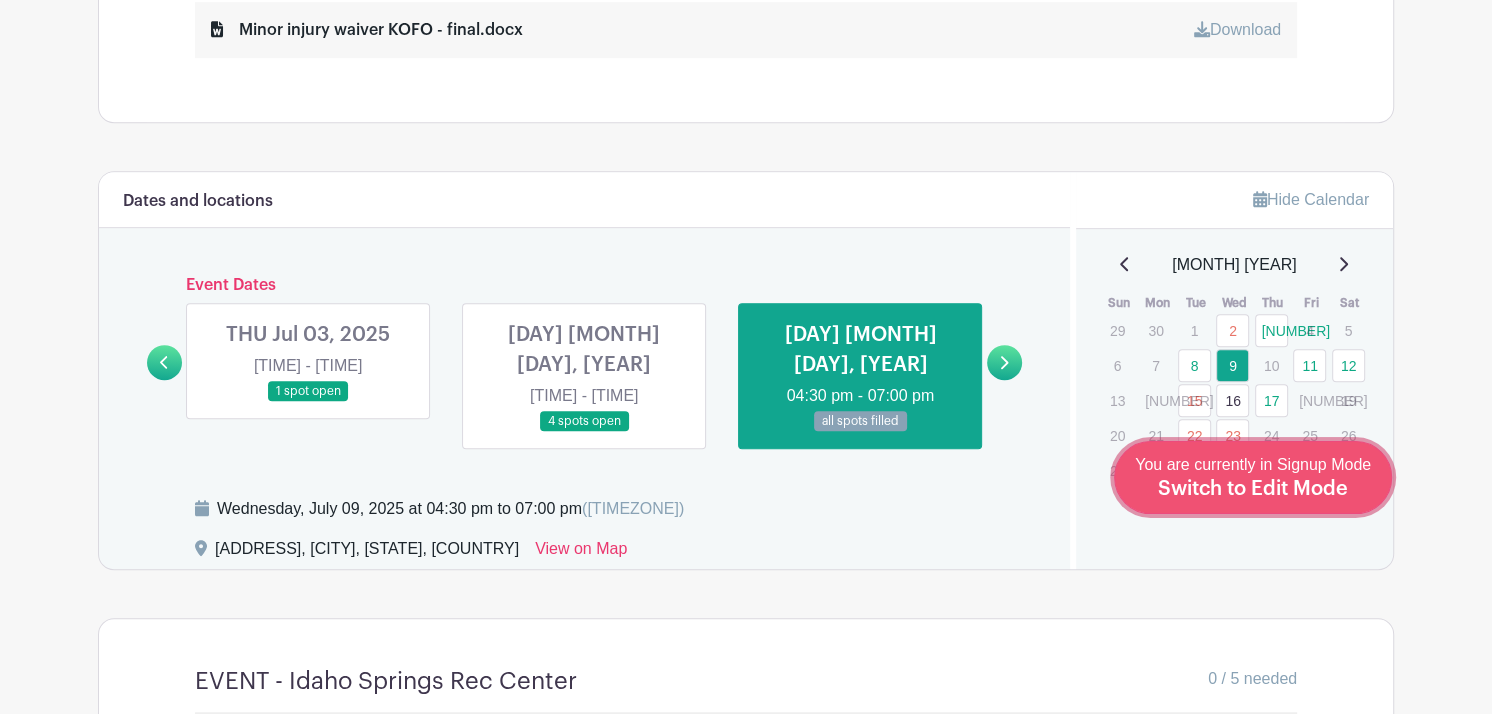 click on "You are currently in Signup Mode
Switch to Edit Mode" at bounding box center [1253, 477] 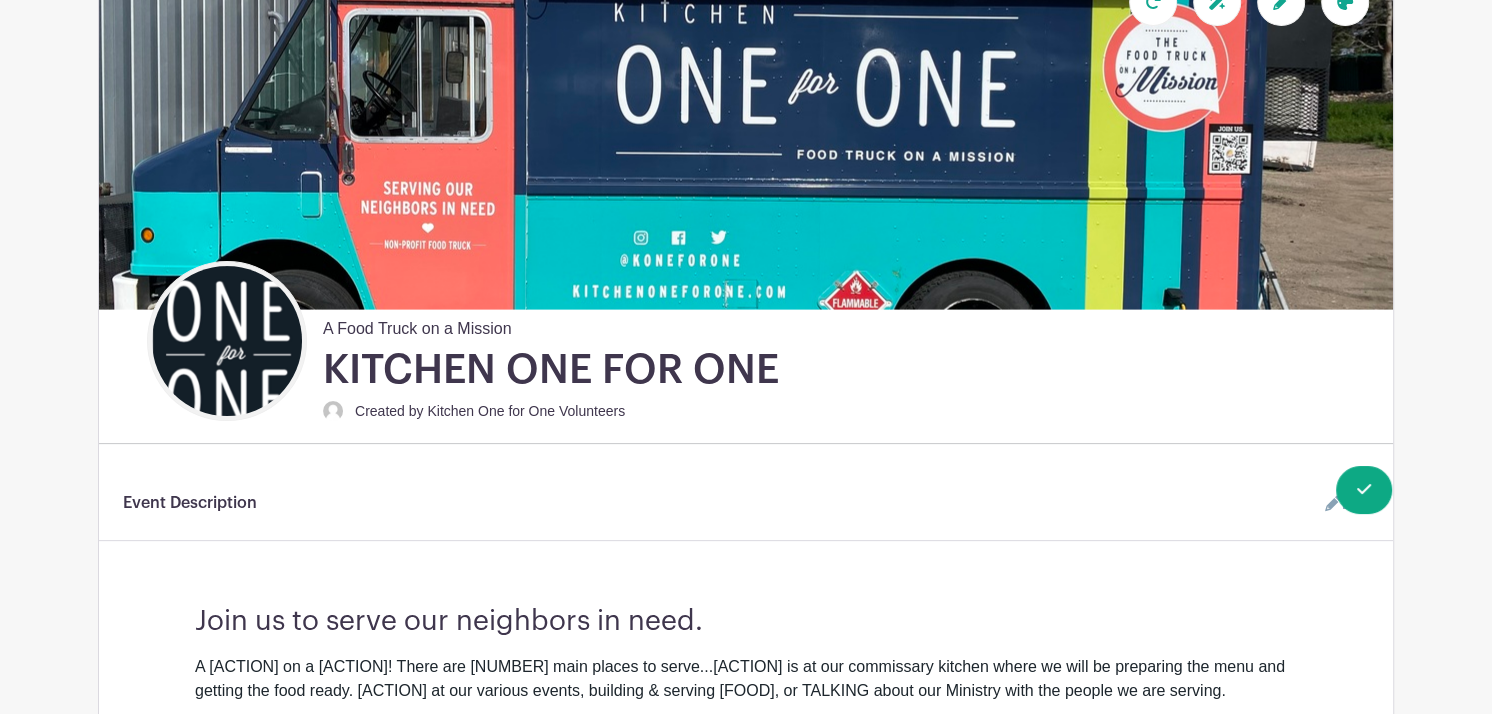 scroll, scrollTop: 0, scrollLeft: 0, axis: both 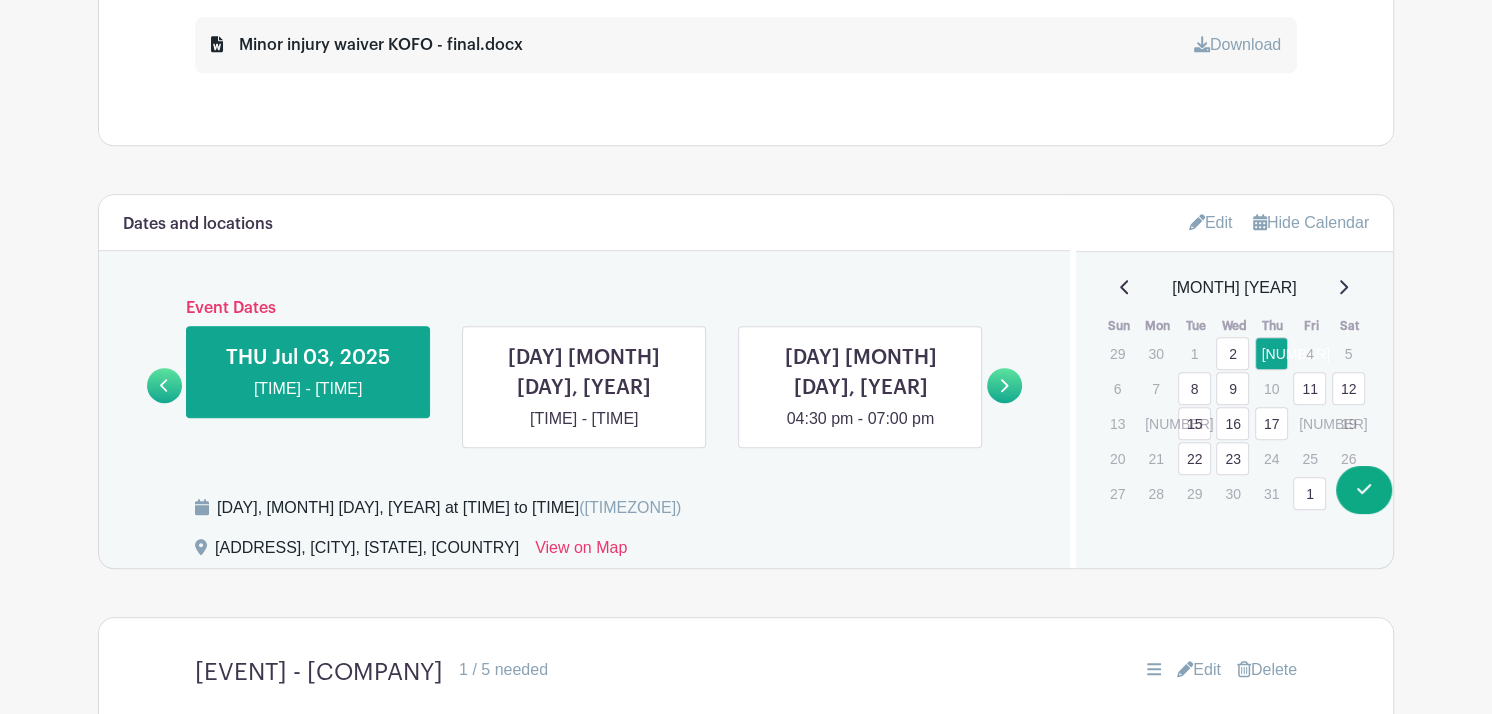 click on "Edit" at bounding box center (1199, 670) 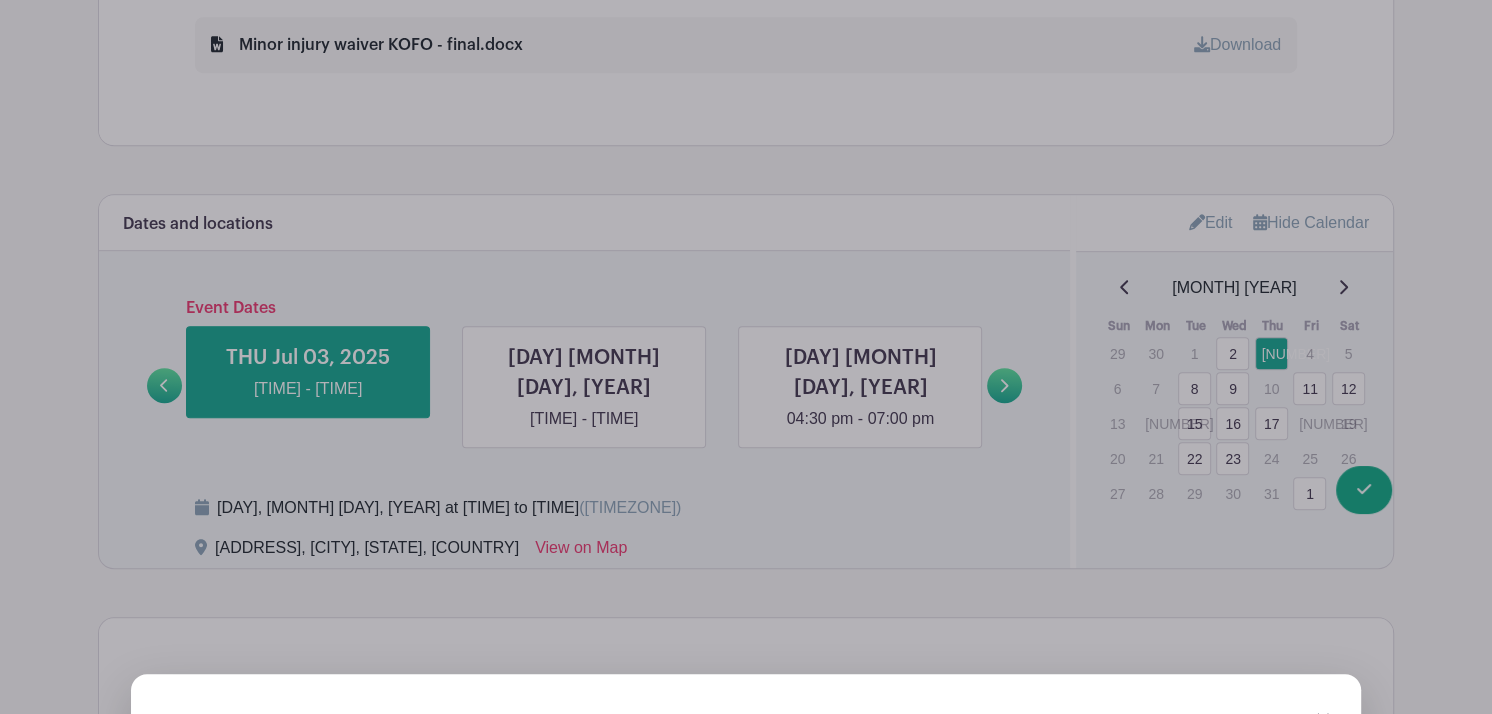 click on "Help us serve at [ADDRESS], [NUMBER] [STREET], [CITY], [STATE], [COUNTRY] Community night" at bounding box center (746, 1393) 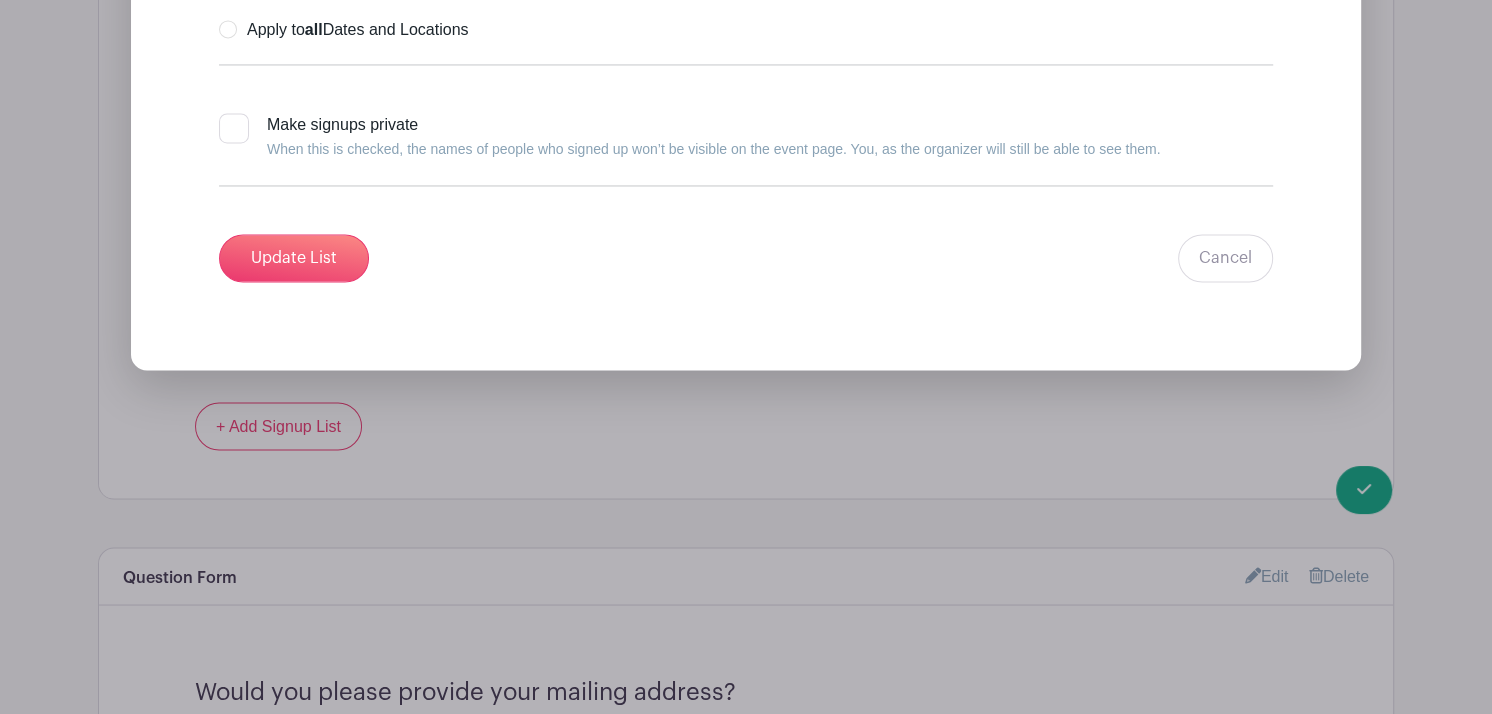 scroll, scrollTop: 2847, scrollLeft: 0, axis: vertical 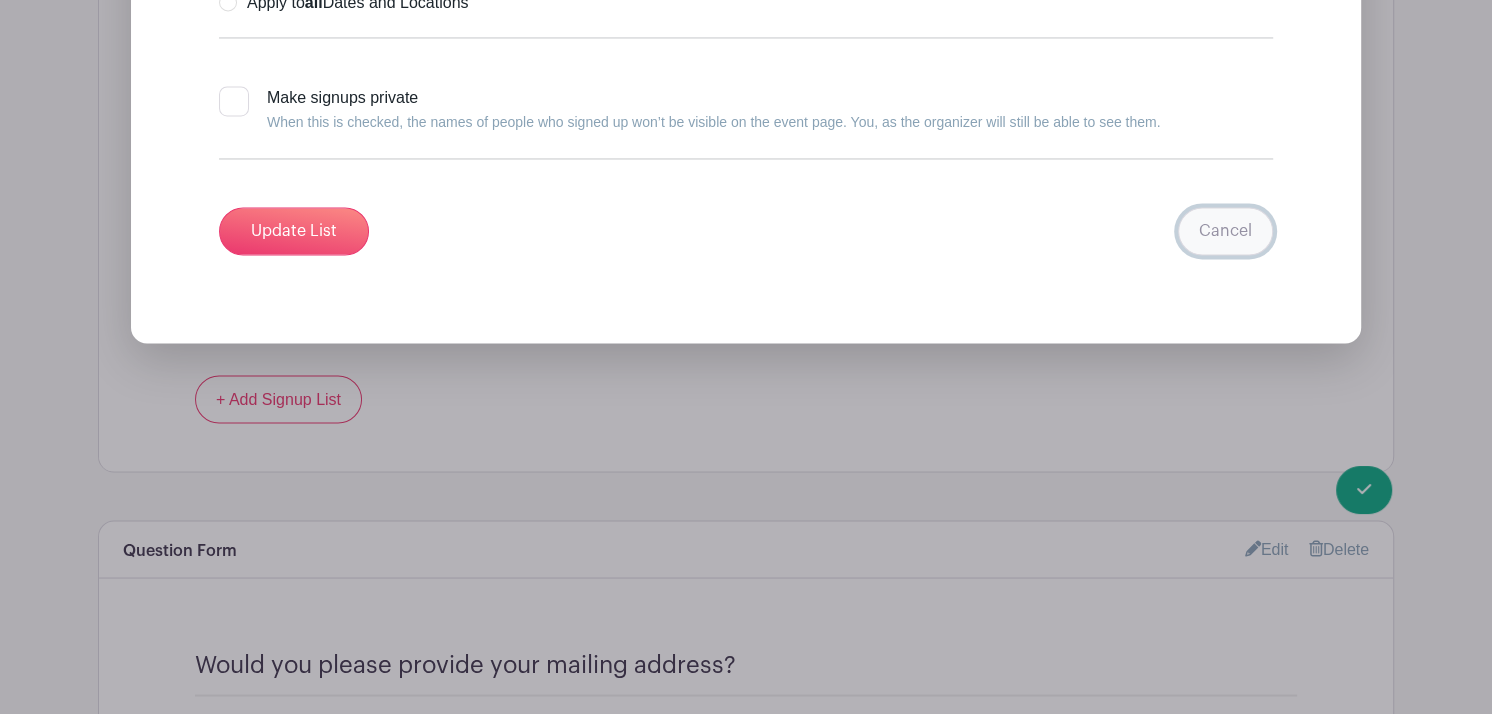 click on "Cancel" at bounding box center [1225, 231] 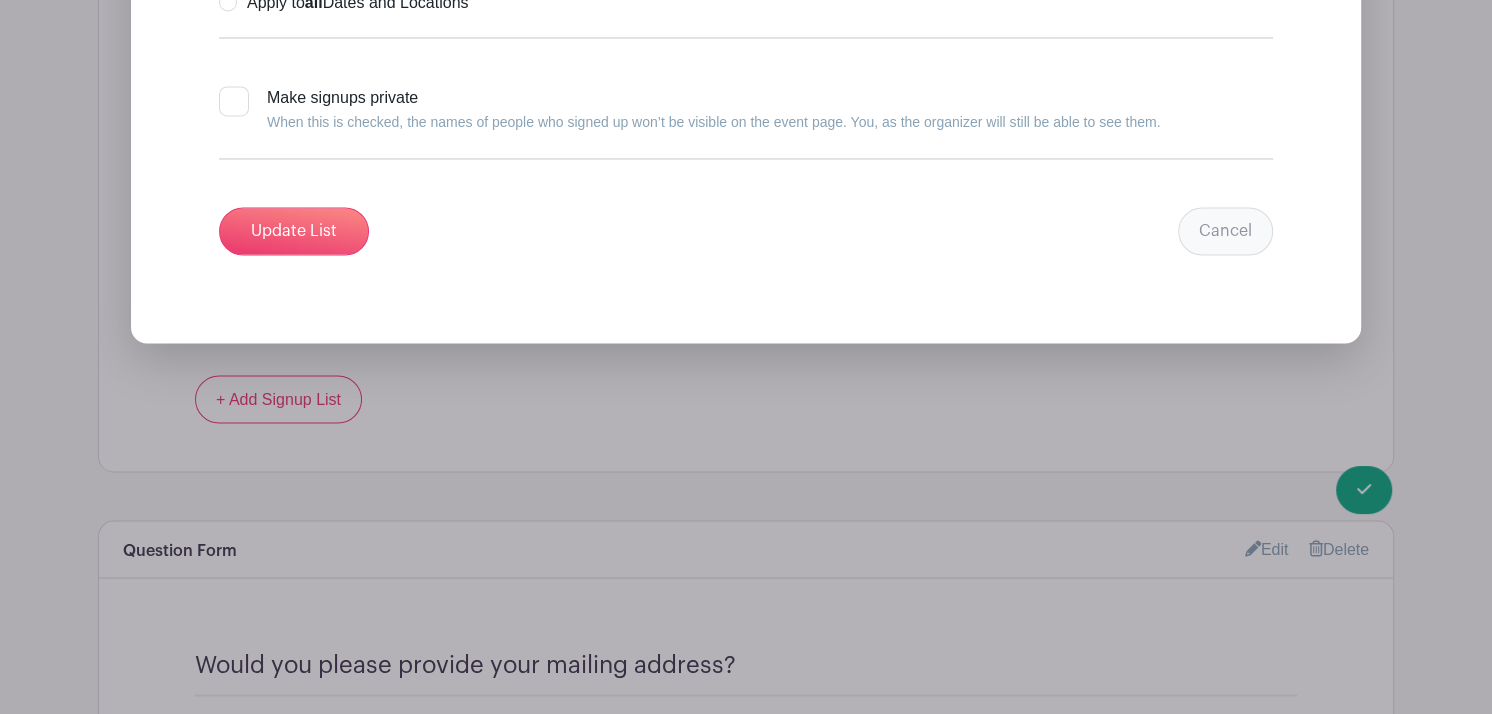 scroll, scrollTop: 1684, scrollLeft: 0, axis: vertical 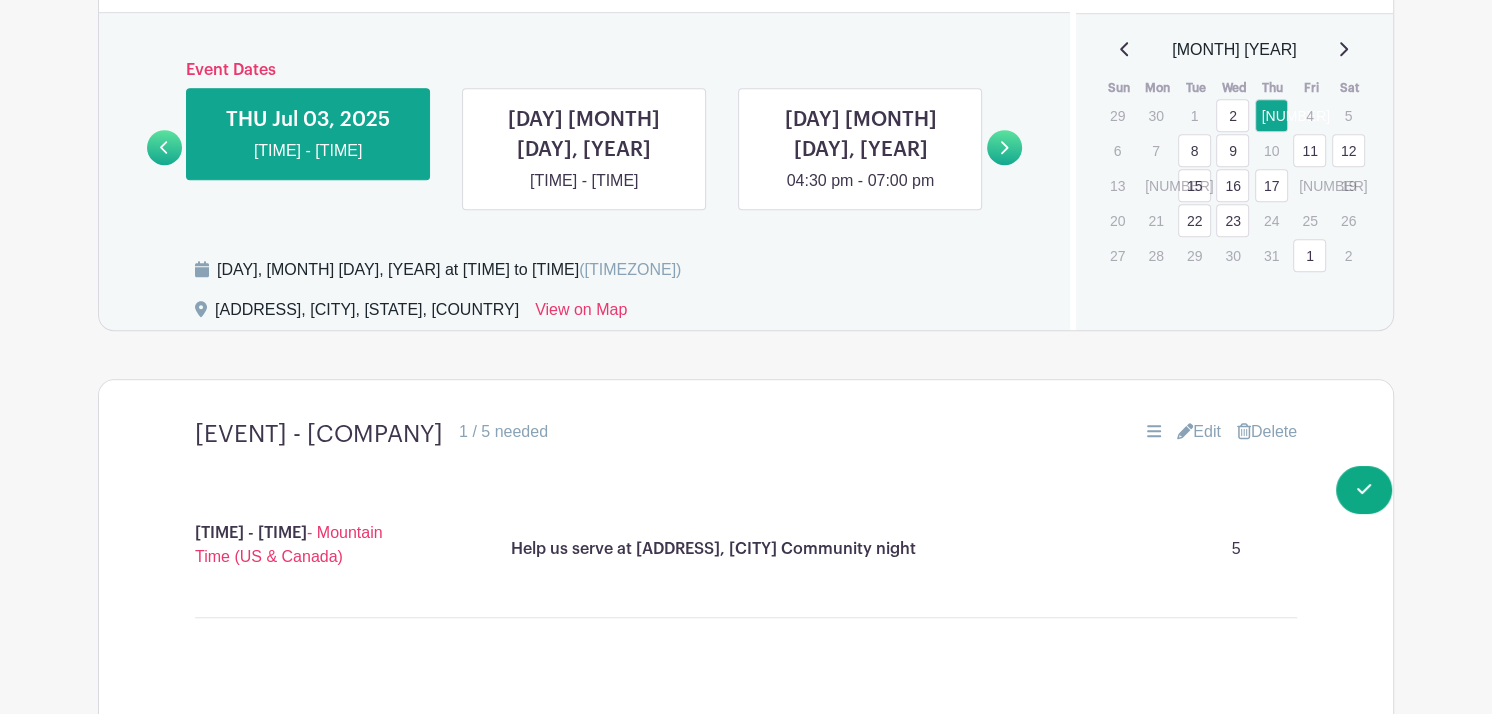 click on "9" at bounding box center [1232, 150] 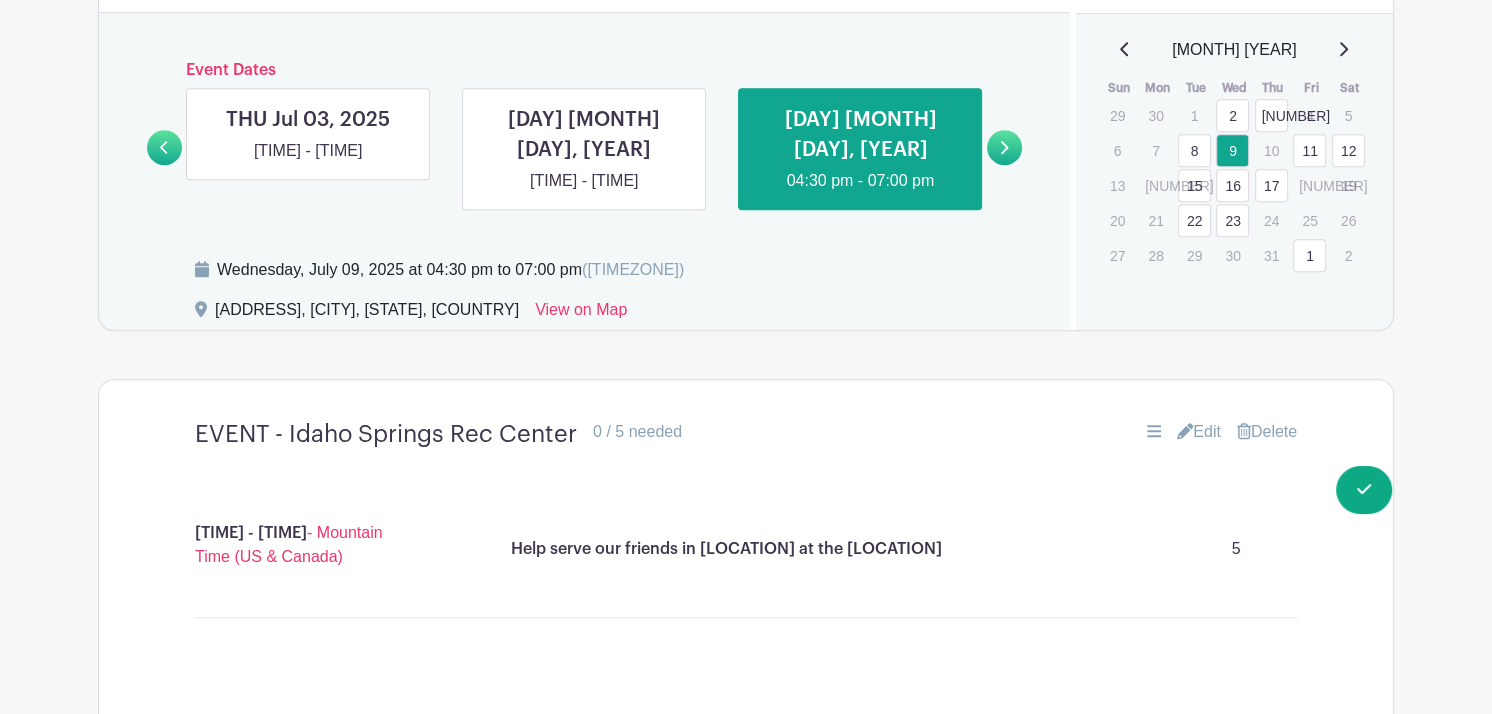 click on "Edit" at bounding box center [1199, 432] 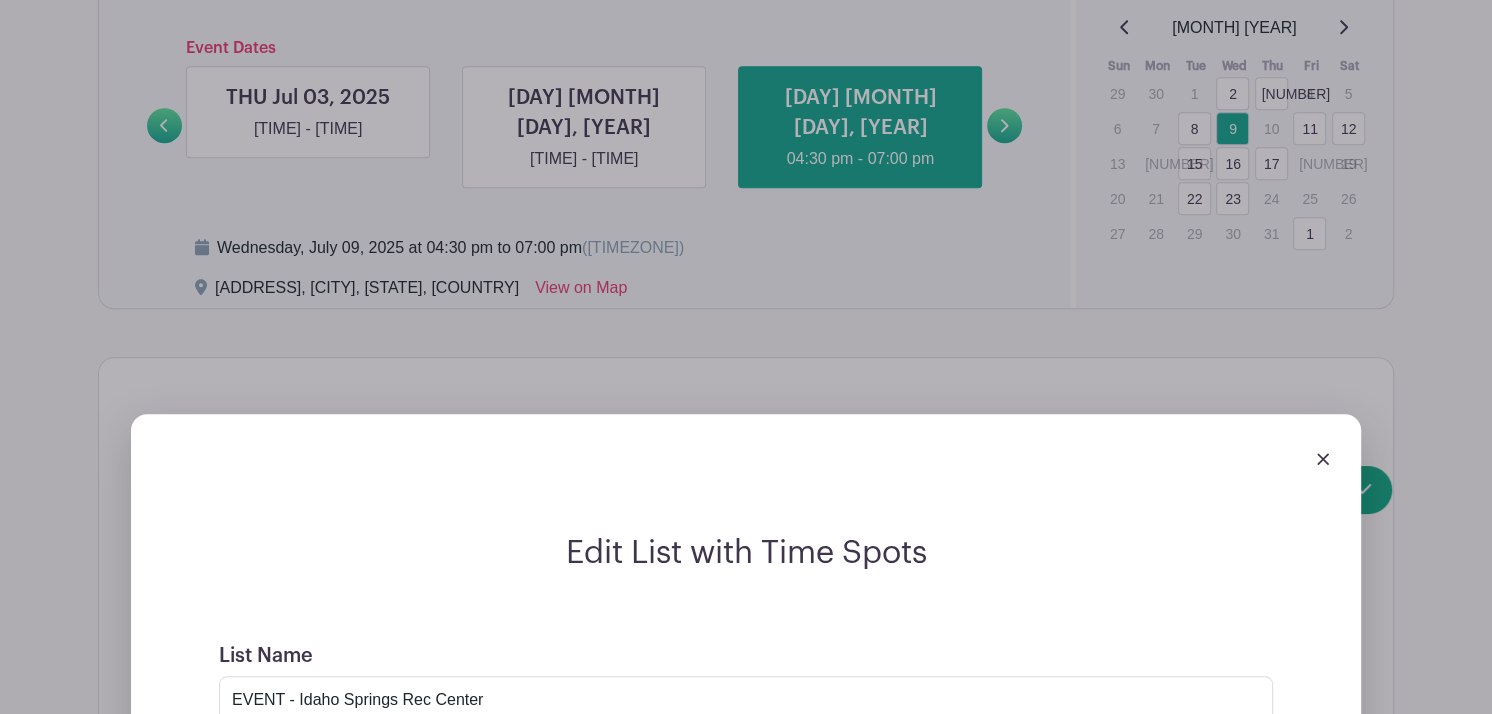 scroll, scrollTop: 1316, scrollLeft: 0, axis: vertical 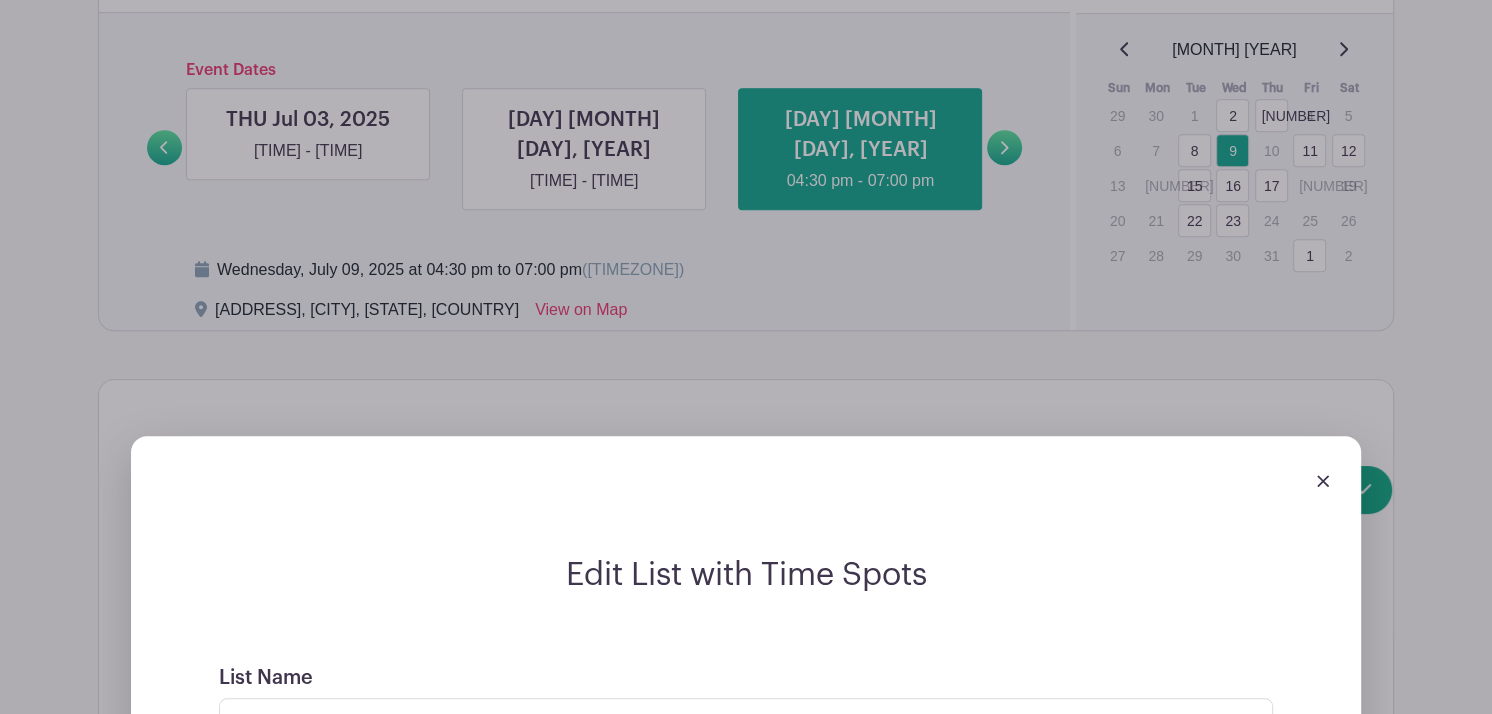 click at bounding box center (1323, 481) 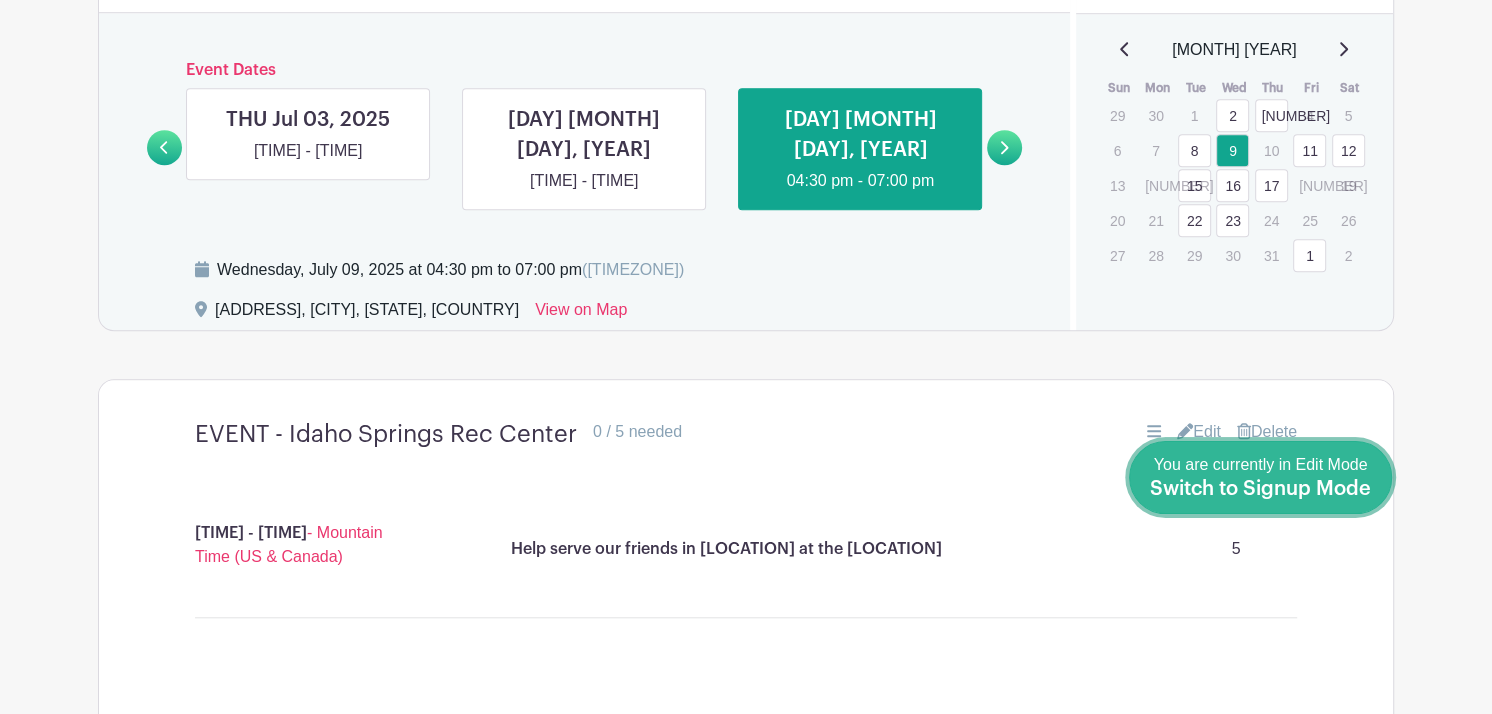 click on "Switch to Signup Mode" at bounding box center (1260, 489) 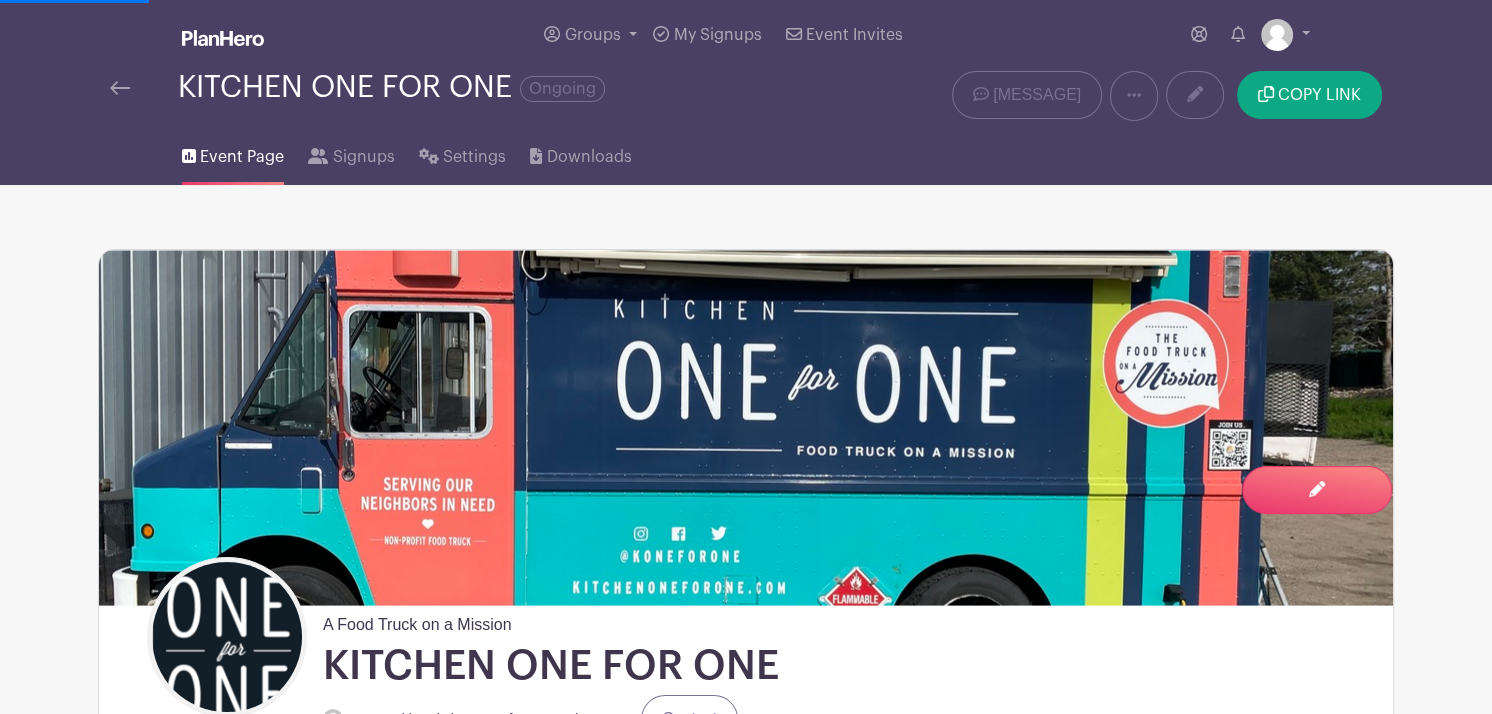 scroll, scrollTop: 0, scrollLeft: 0, axis: both 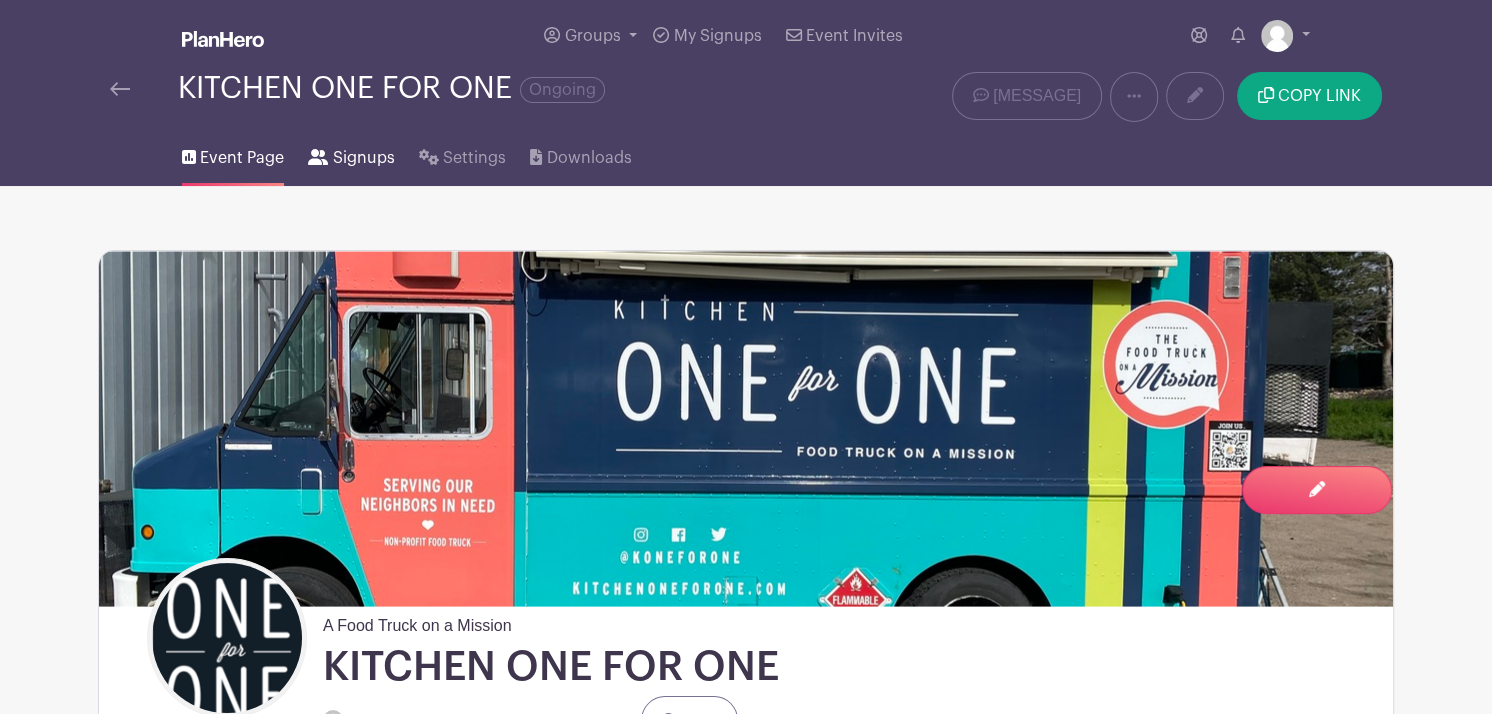 click on "Signups" at bounding box center [364, 158] 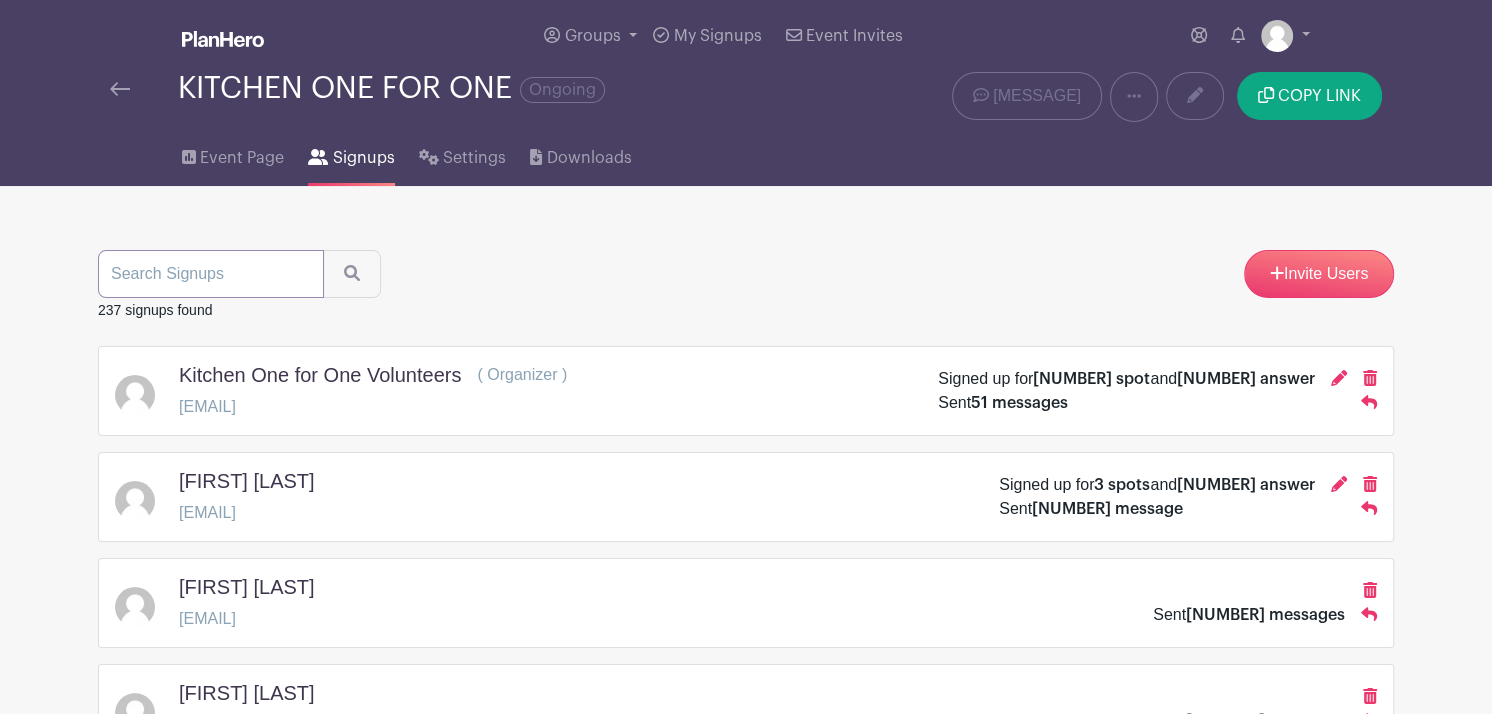 click at bounding box center [211, 274] 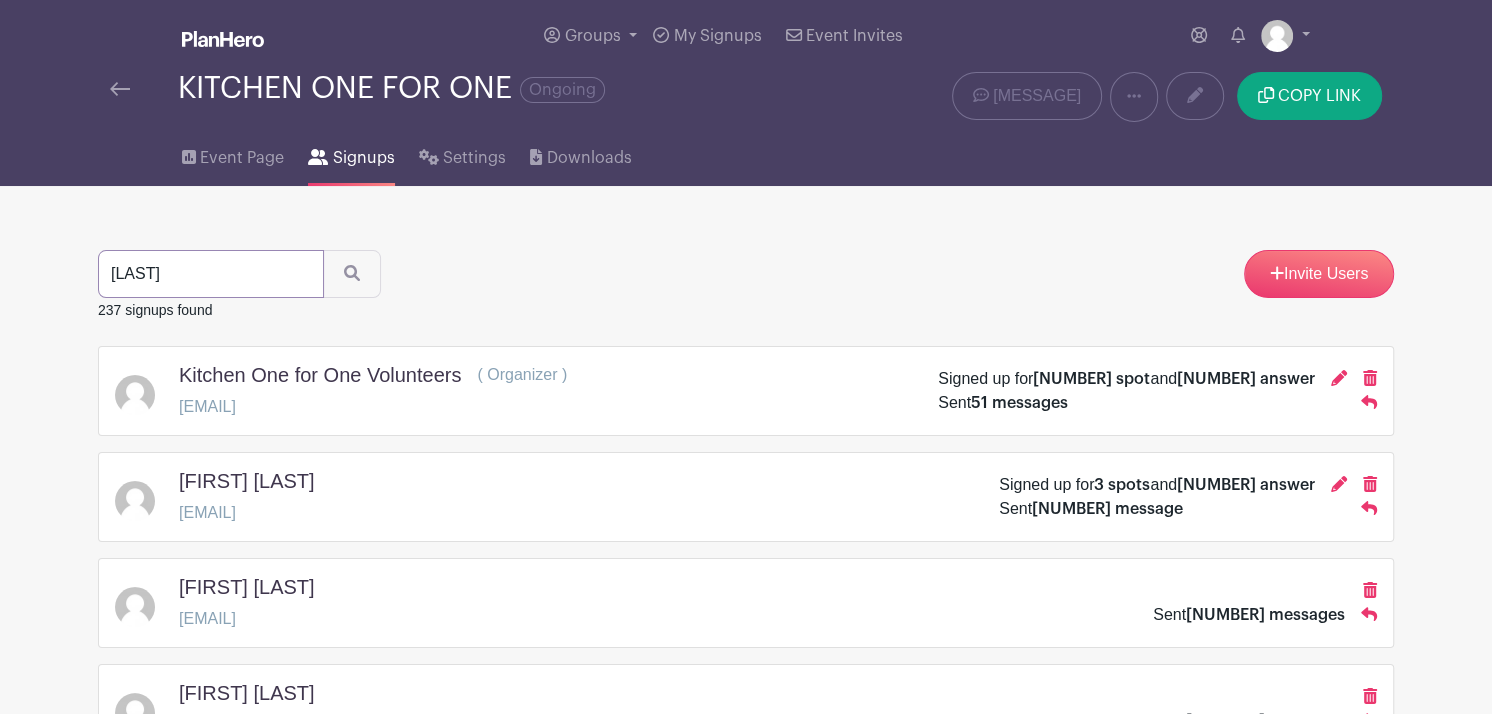 type on "[LAST]" 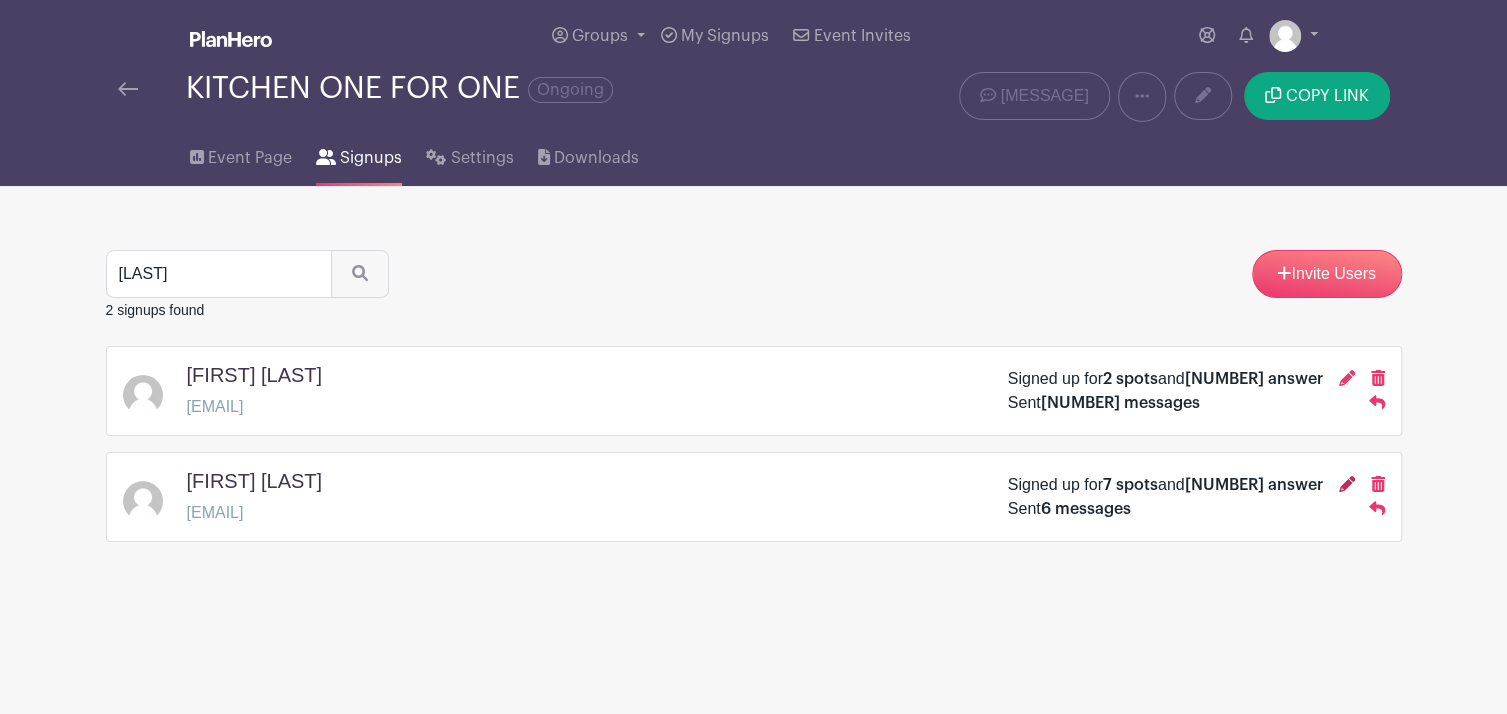 click at bounding box center [1347, 484] 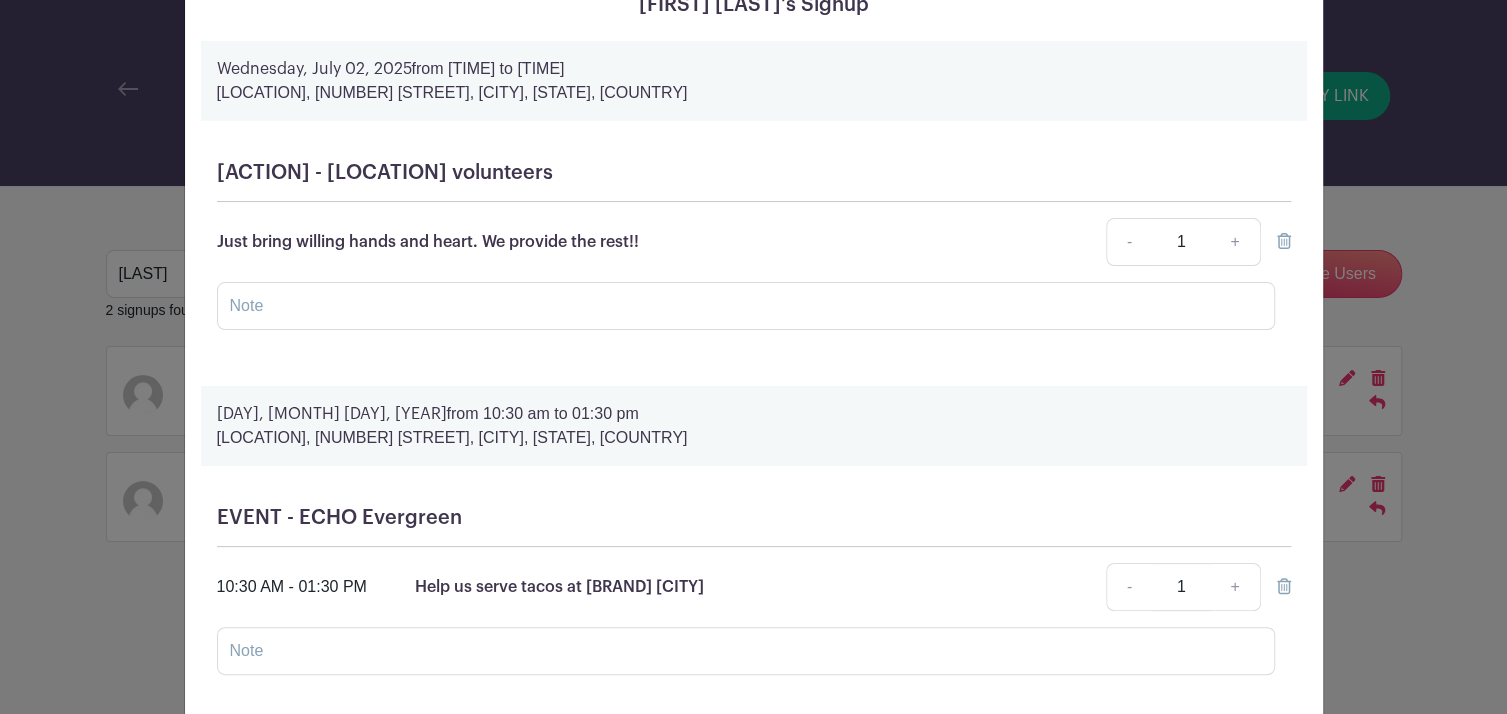 scroll, scrollTop: 0, scrollLeft: 0, axis: both 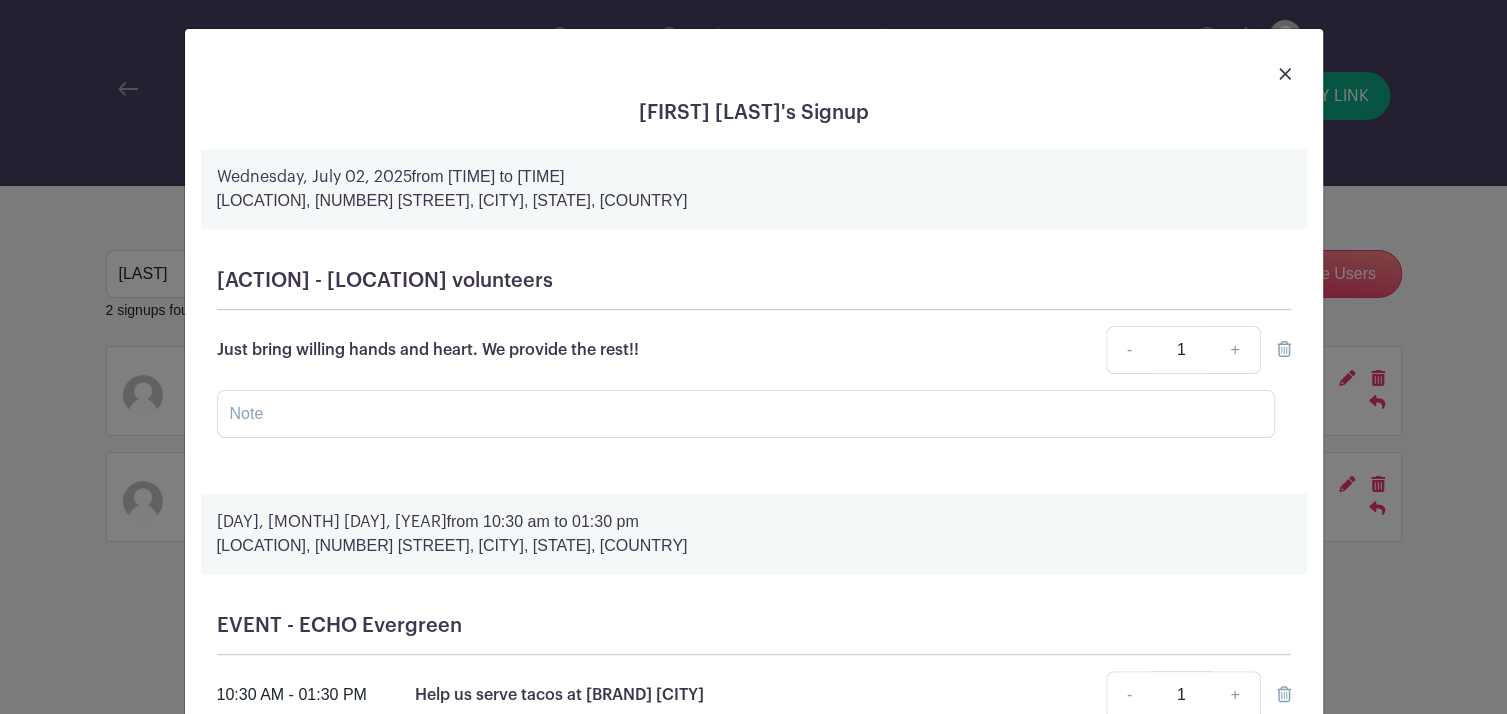 click at bounding box center (1285, 74) 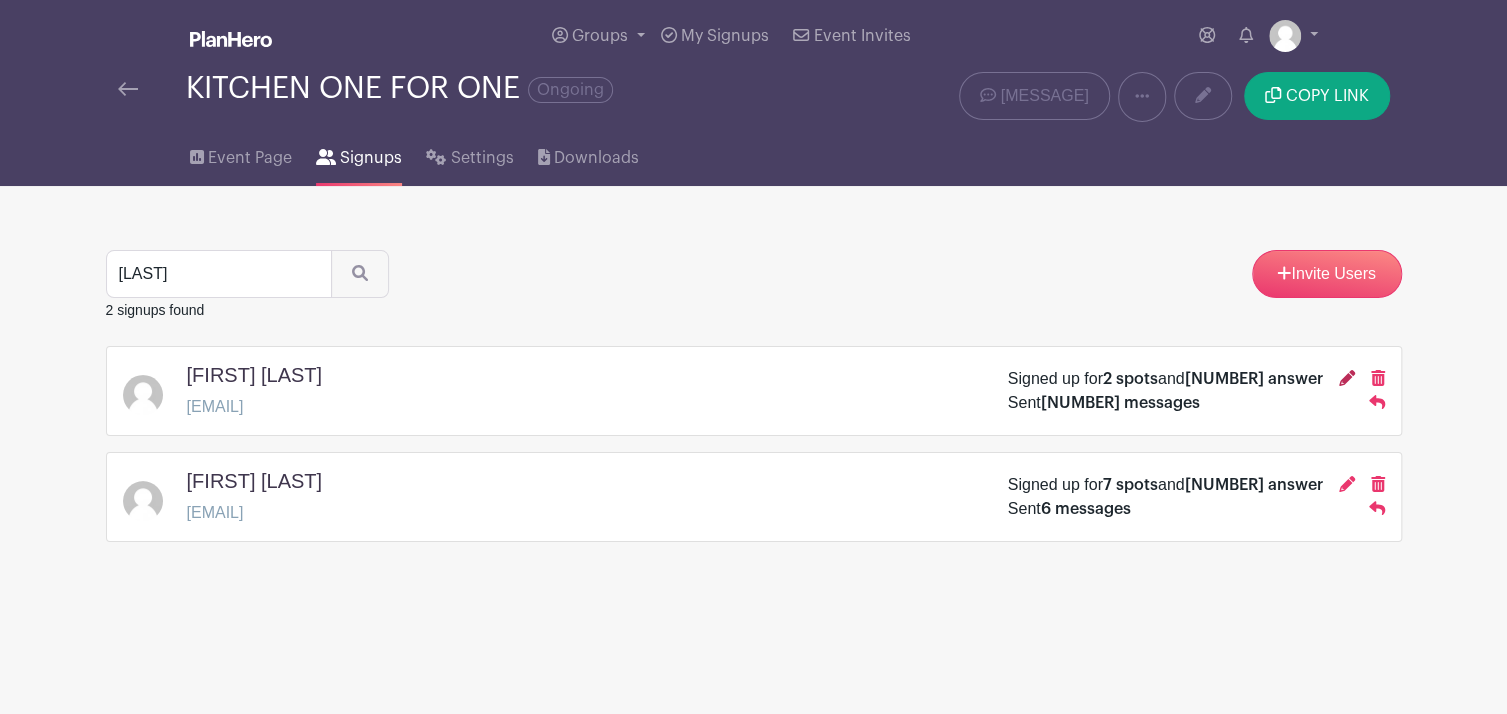 click at bounding box center [1347, 378] 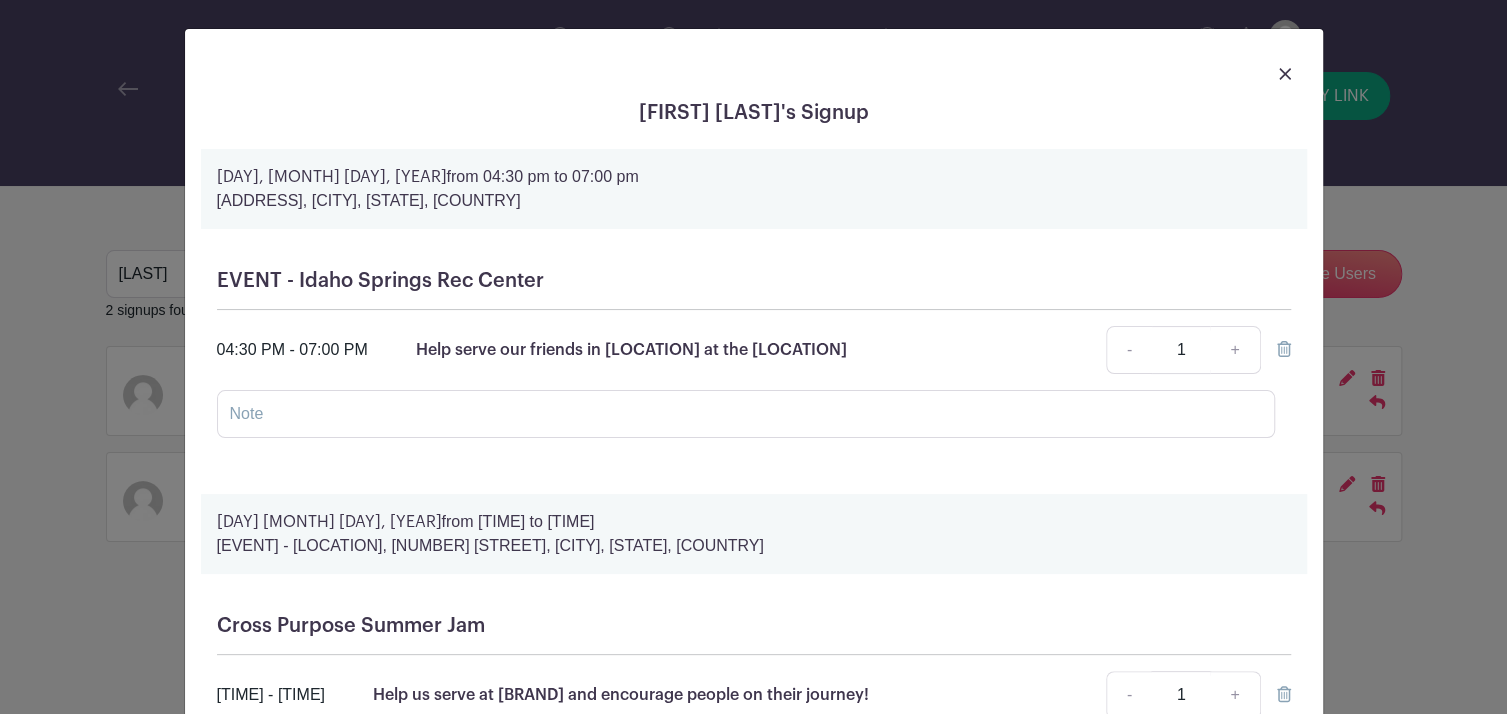 click at bounding box center (1284, 349) 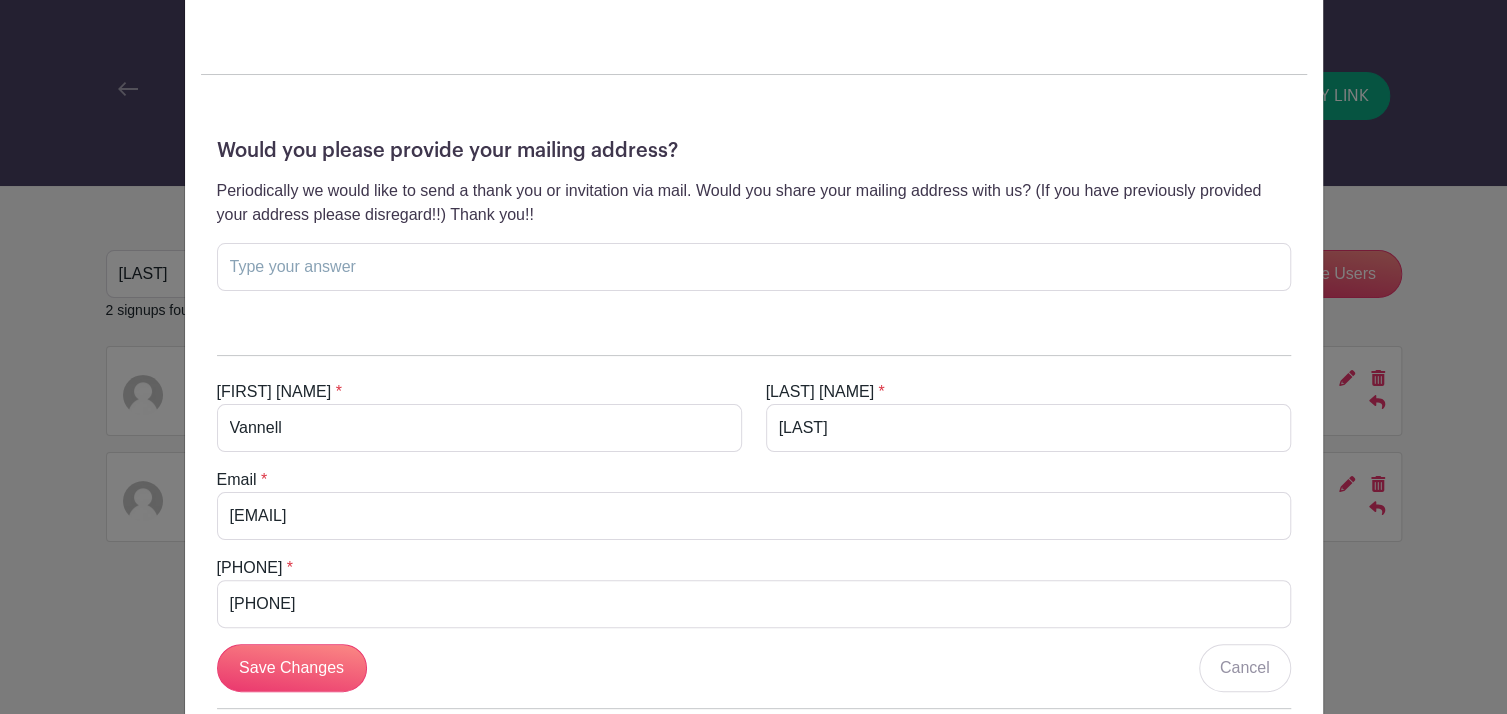 scroll, scrollTop: 678, scrollLeft: 0, axis: vertical 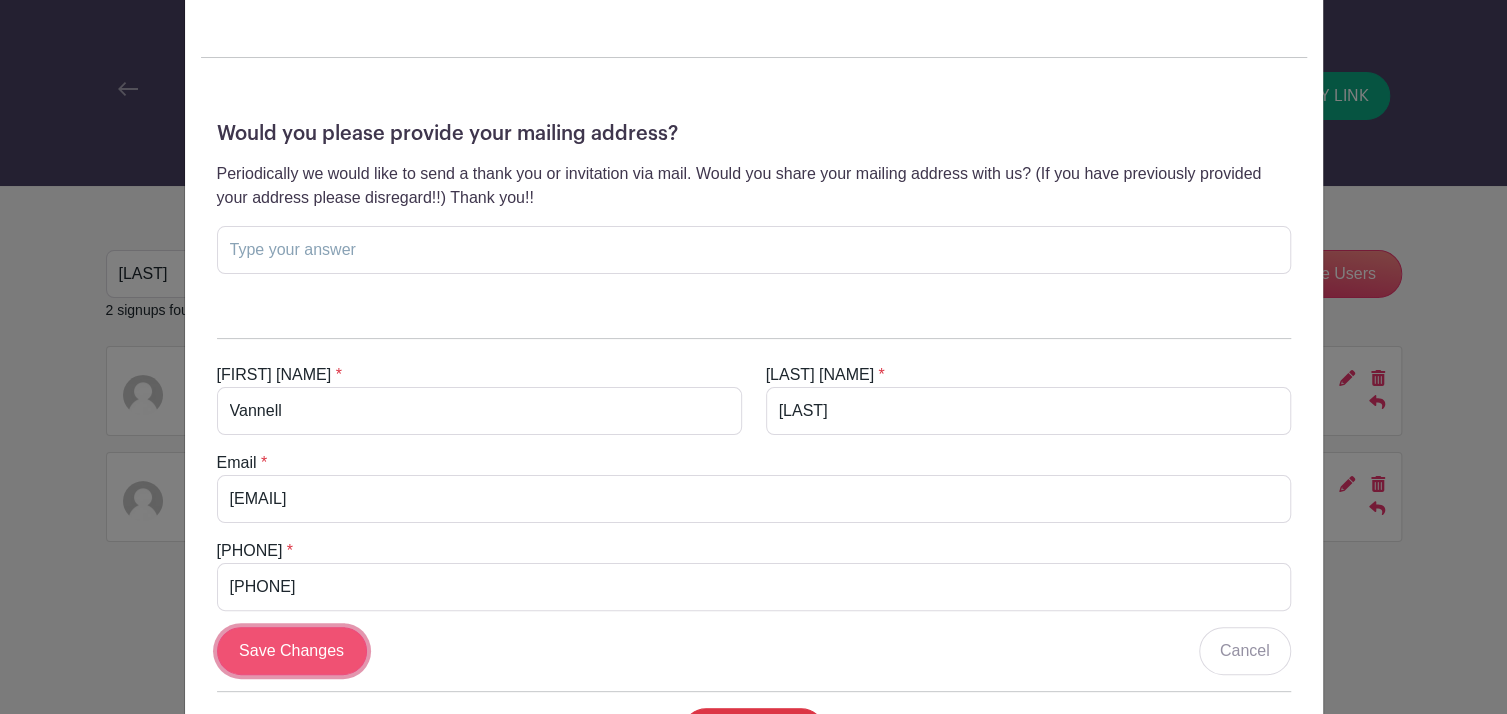 click on "Save Changes" at bounding box center [292, 651] 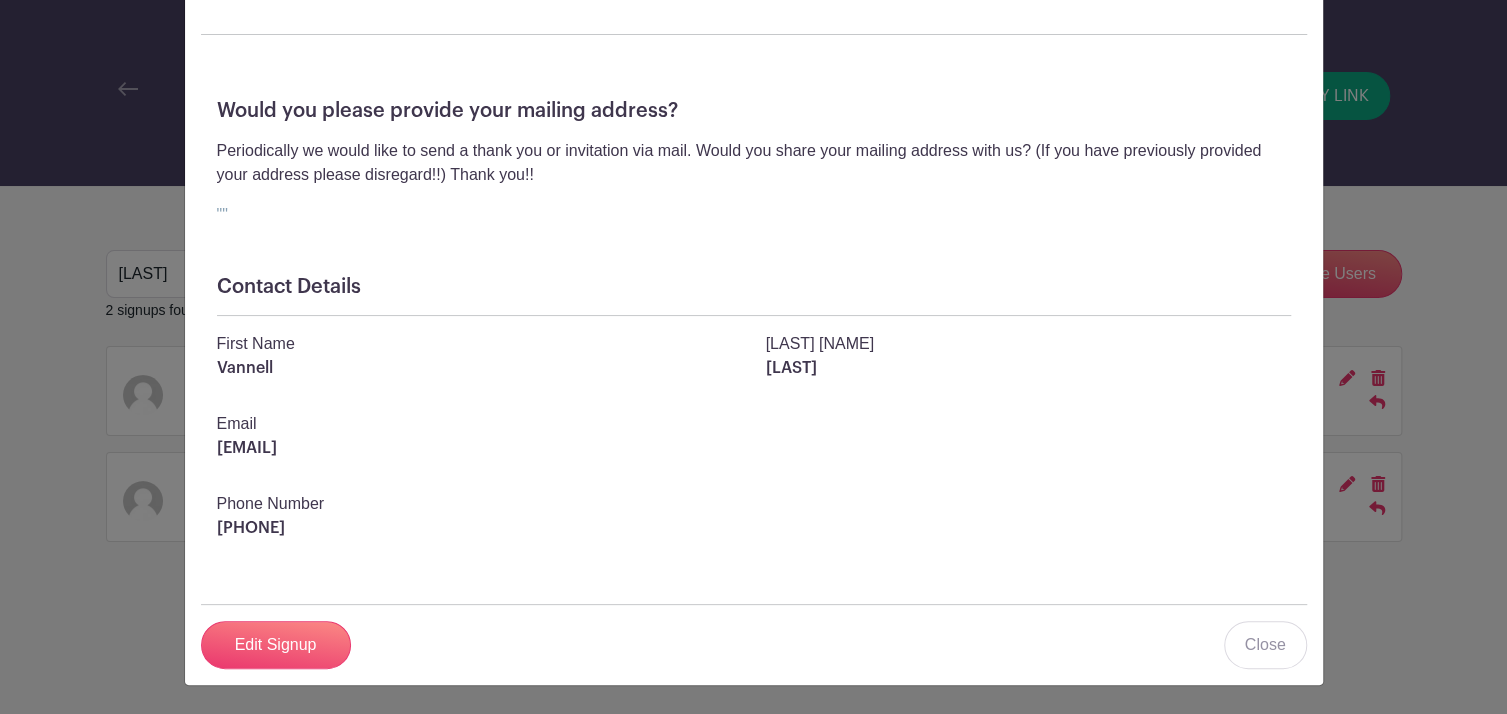 scroll, scrollTop: 379, scrollLeft: 0, axis: vertical 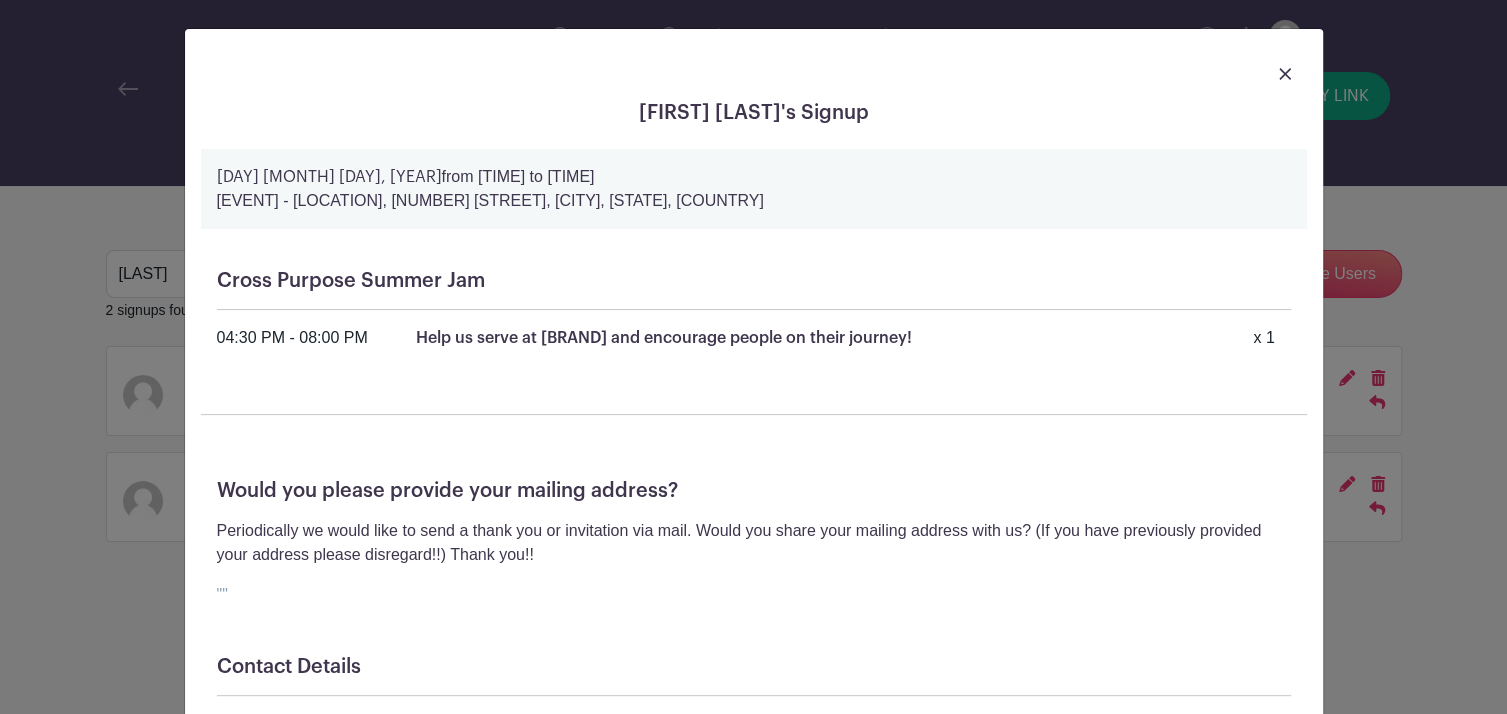 click at bounding box center (1285, 74) 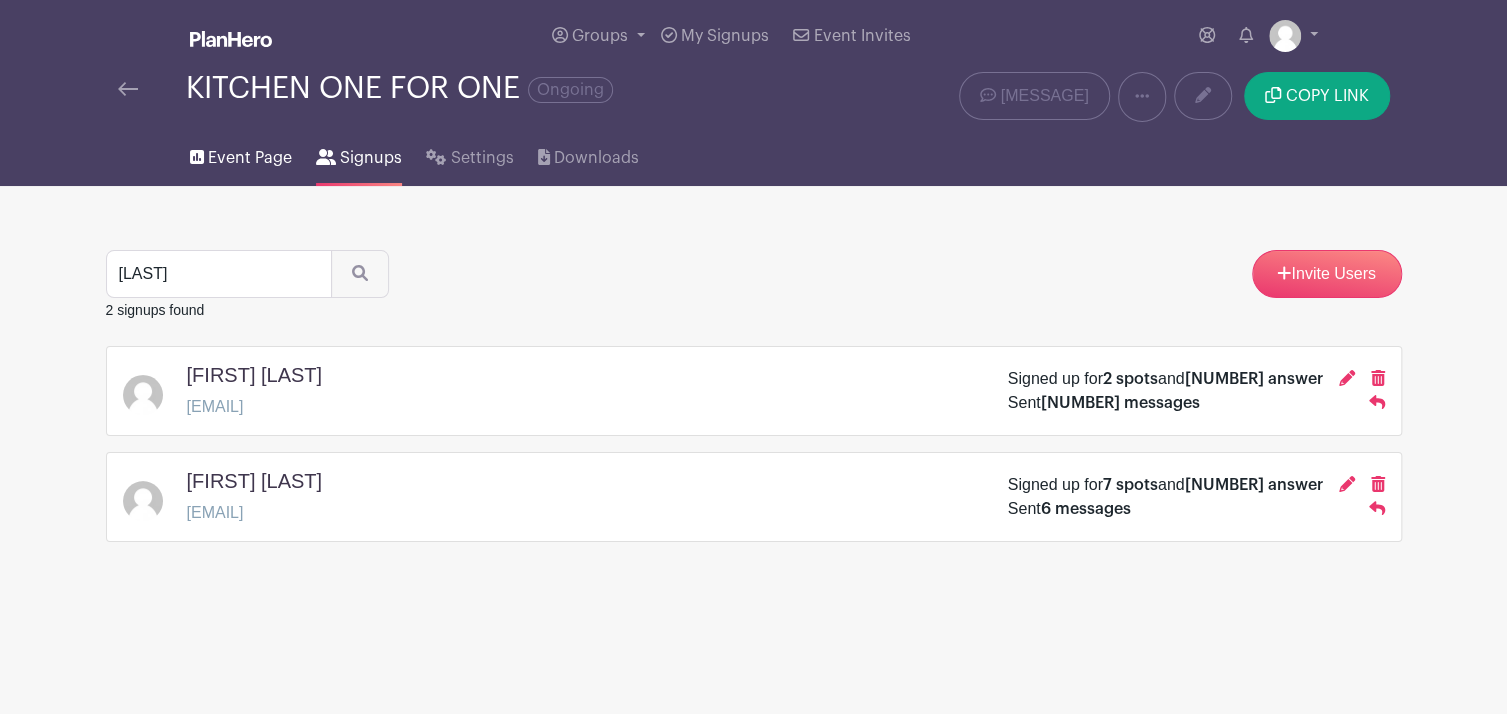 click on "Event Page" at bounding box center (250, 158) 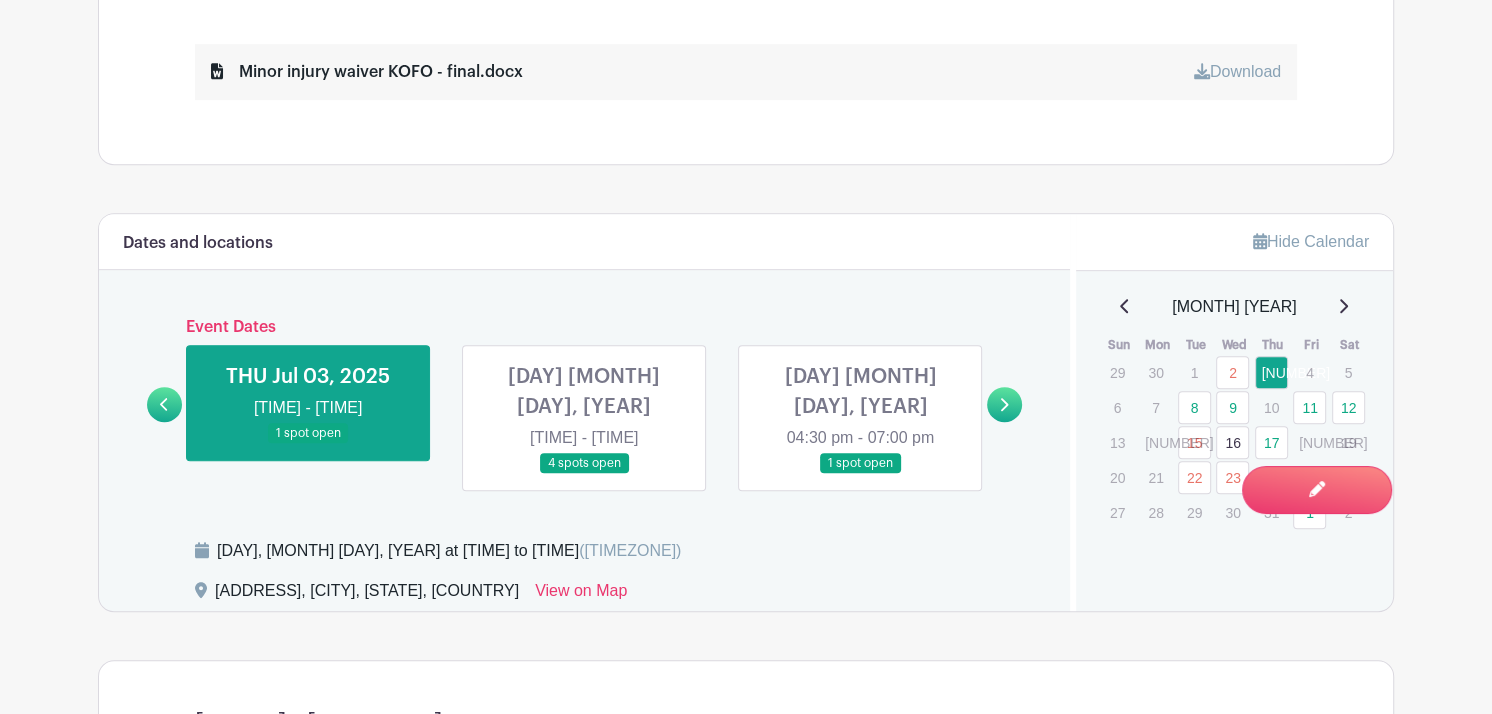scroll, scrollTop: 1007, scrollLeft: 0, axis: vertical 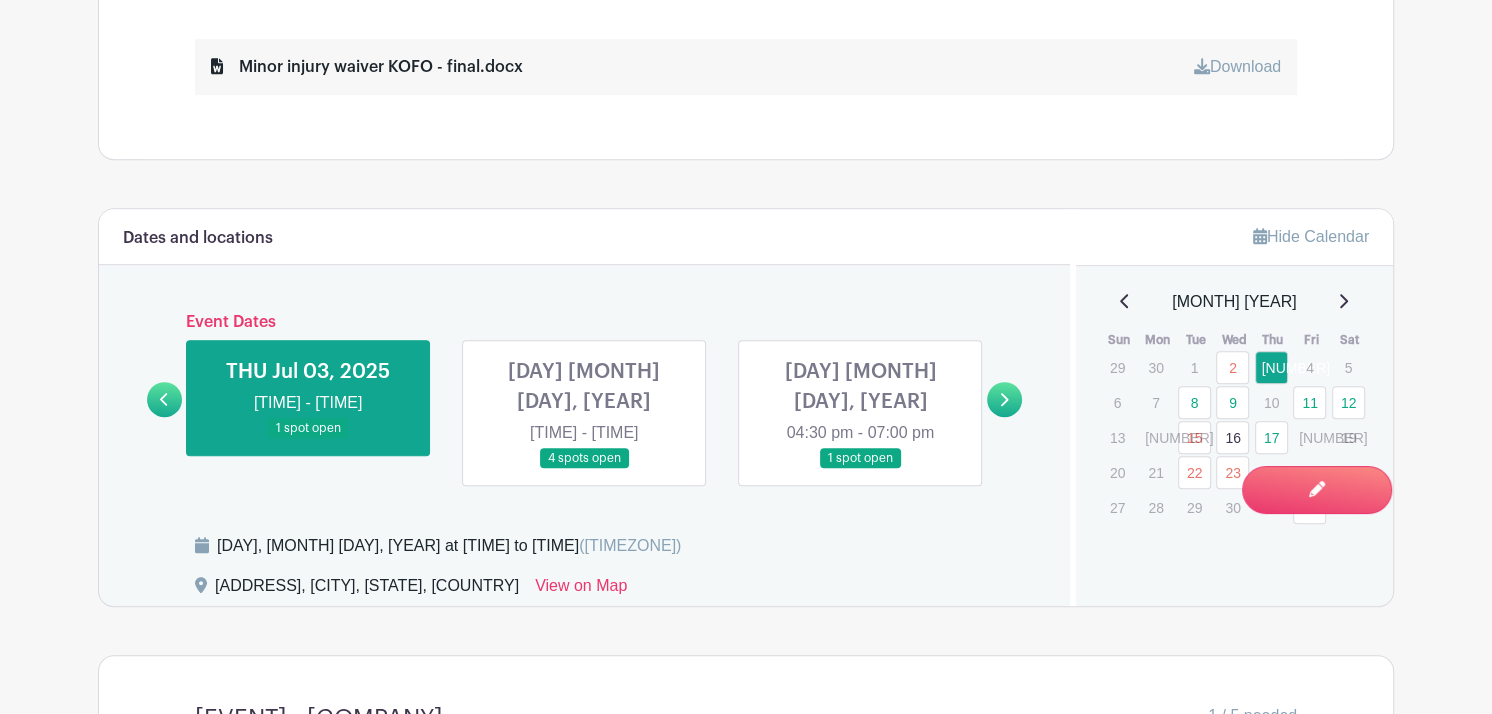 click at bounding box center (860, 469) 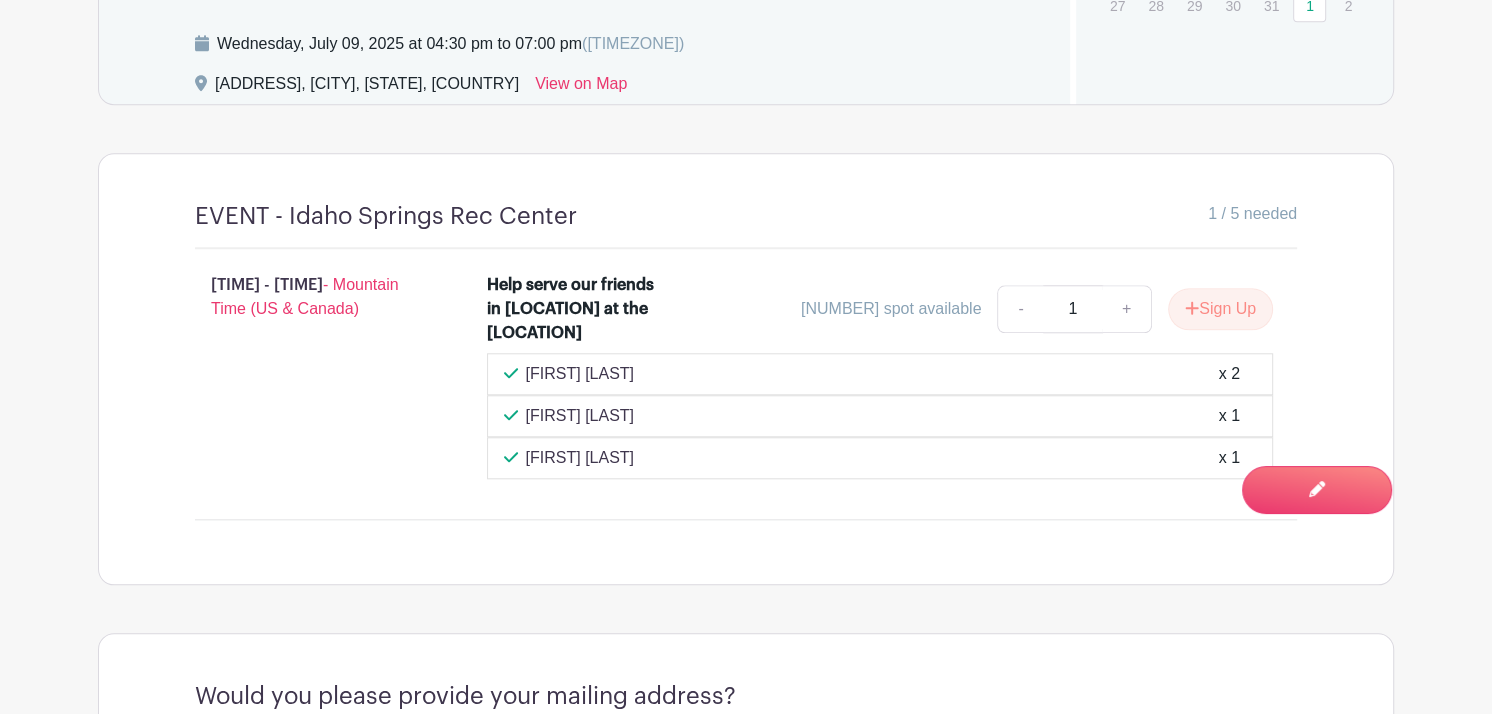 scroll, scrollTop: 1541, scrollLeft: 0, axis: vertical 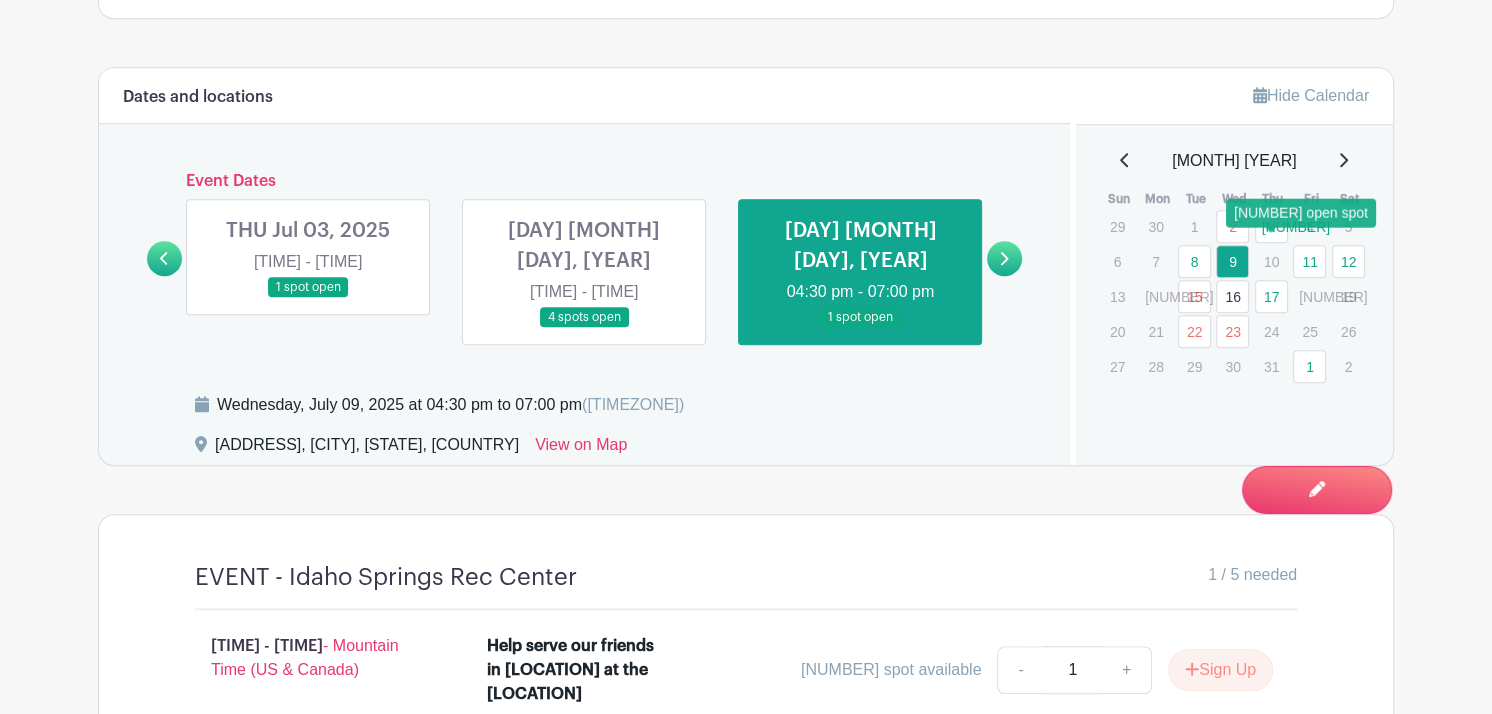 click on "[NUMBER]" at bounding box center [1271, 226] 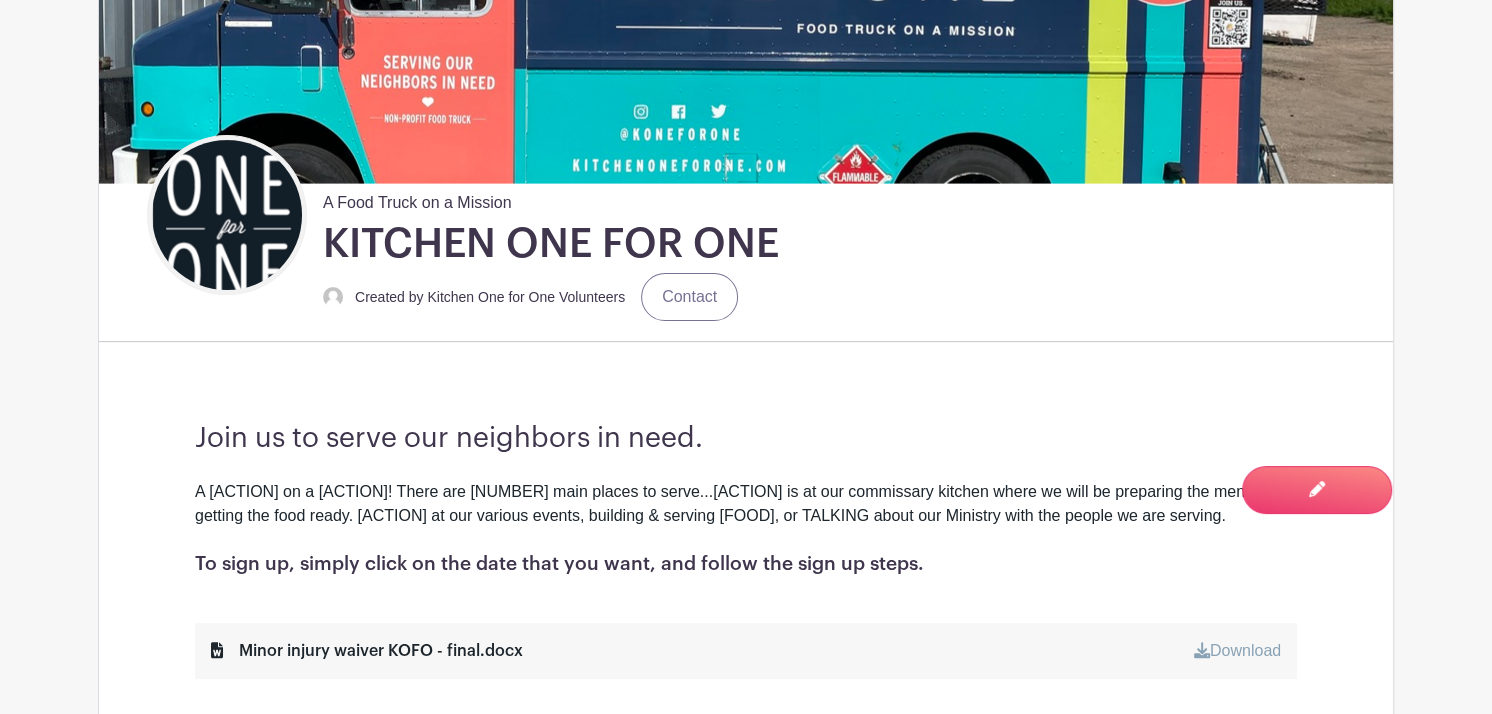 scroll, scrollTop: 421, scrollLeft: 0, axis: vertical 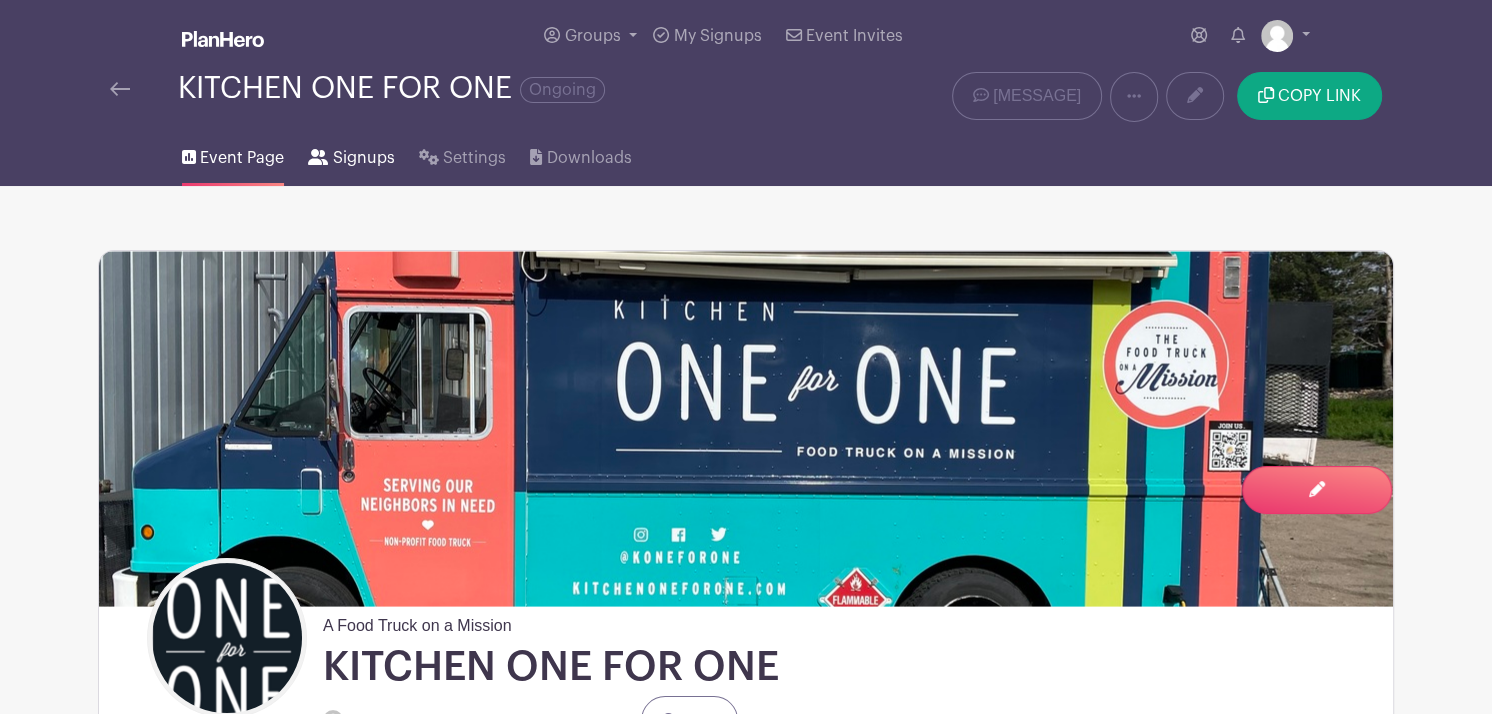 click on "Signups" at bounding box center (364, 158) 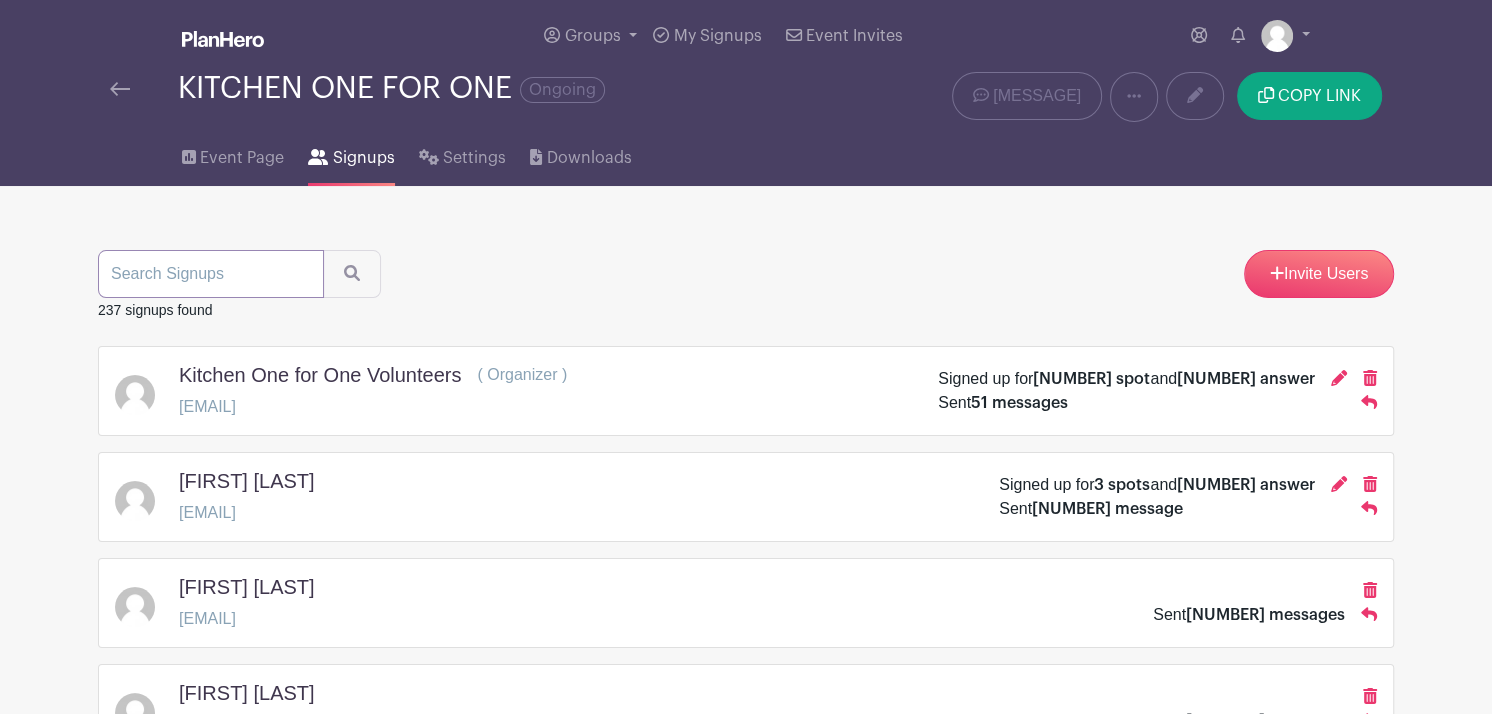 click at bounding box center [211, 274] 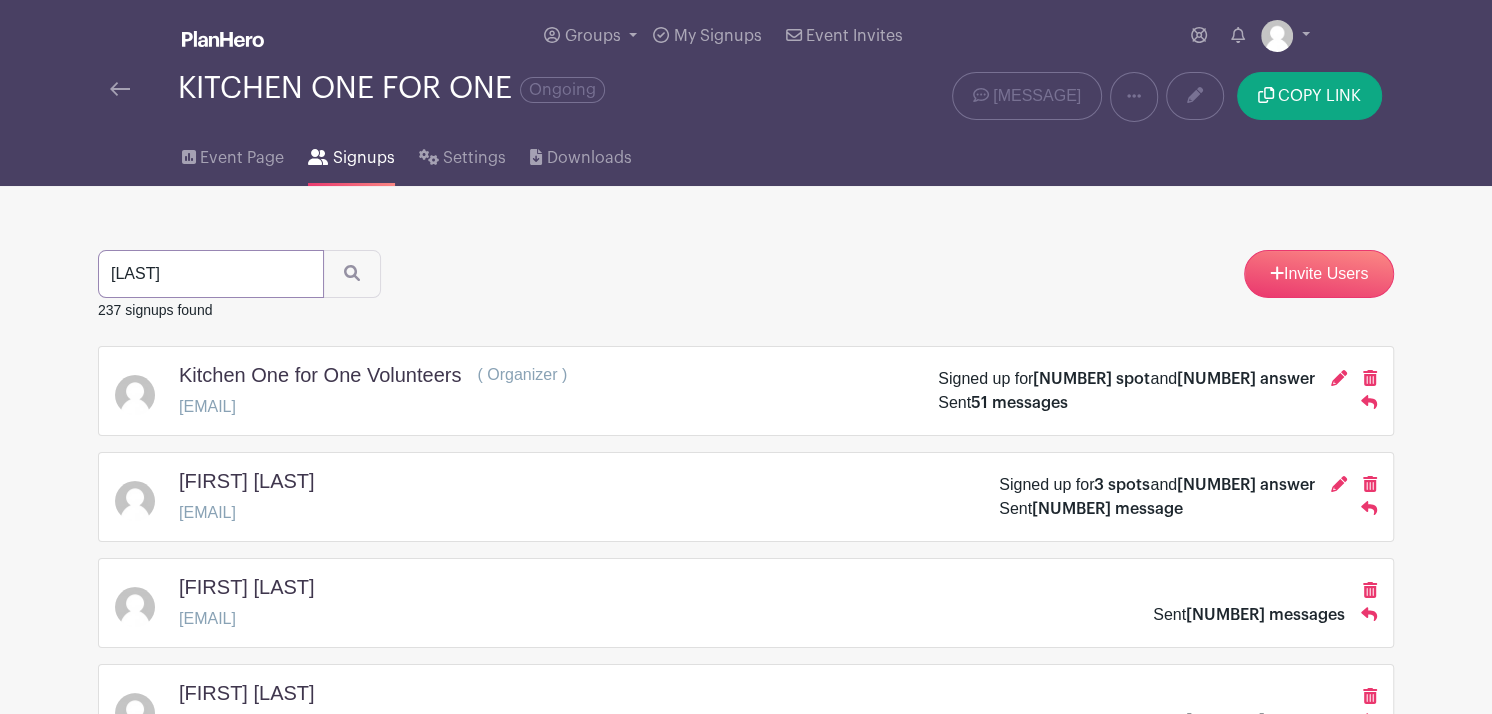 type on "[LAST]" 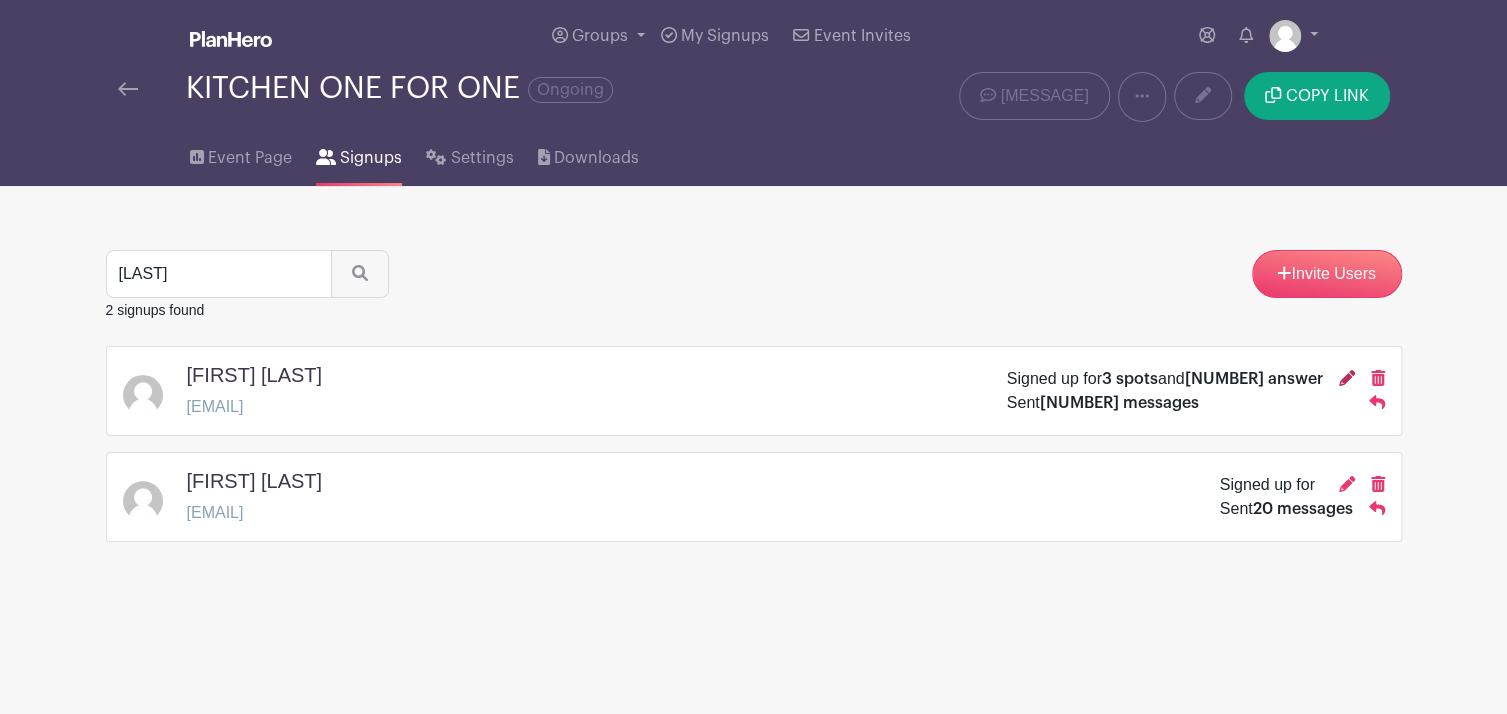 click at bounding box center (1347, 378) 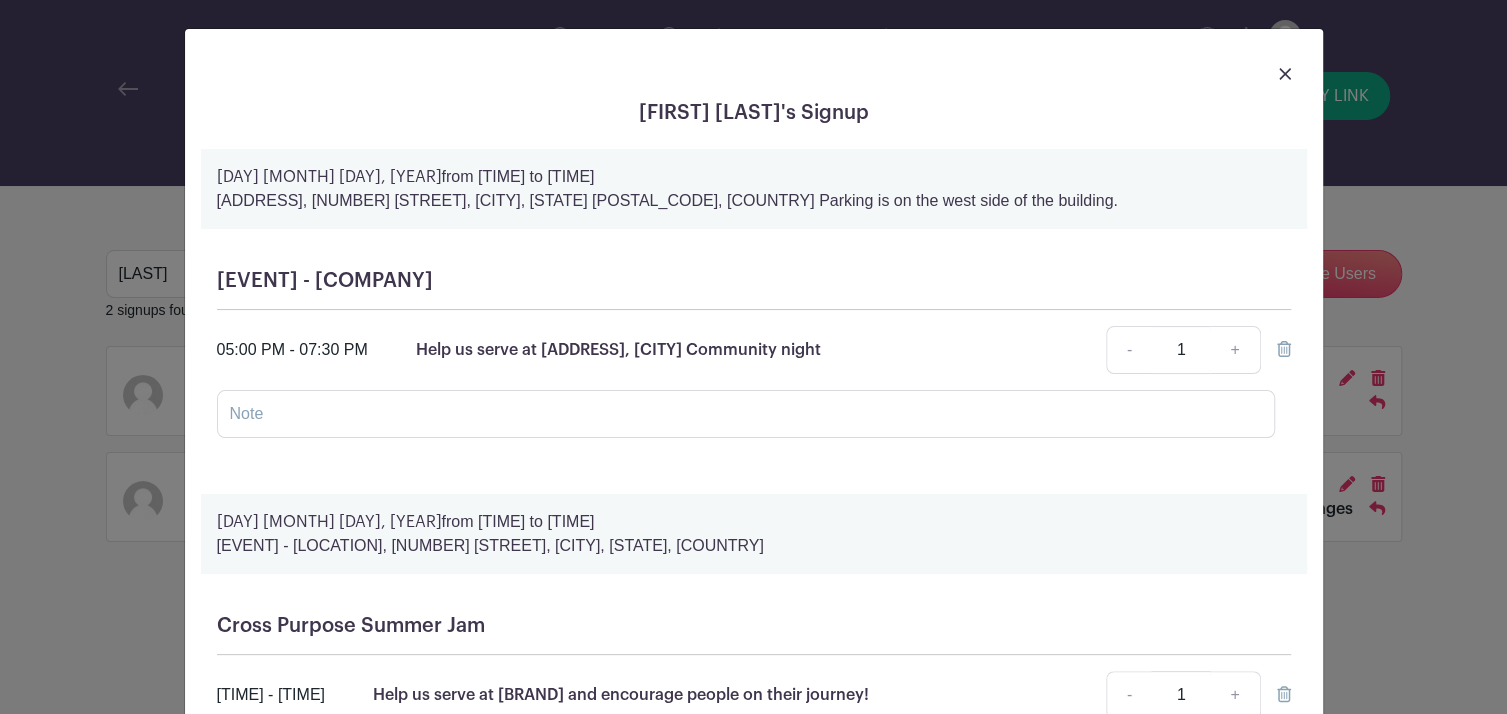click at bounding box center (1284, 349) 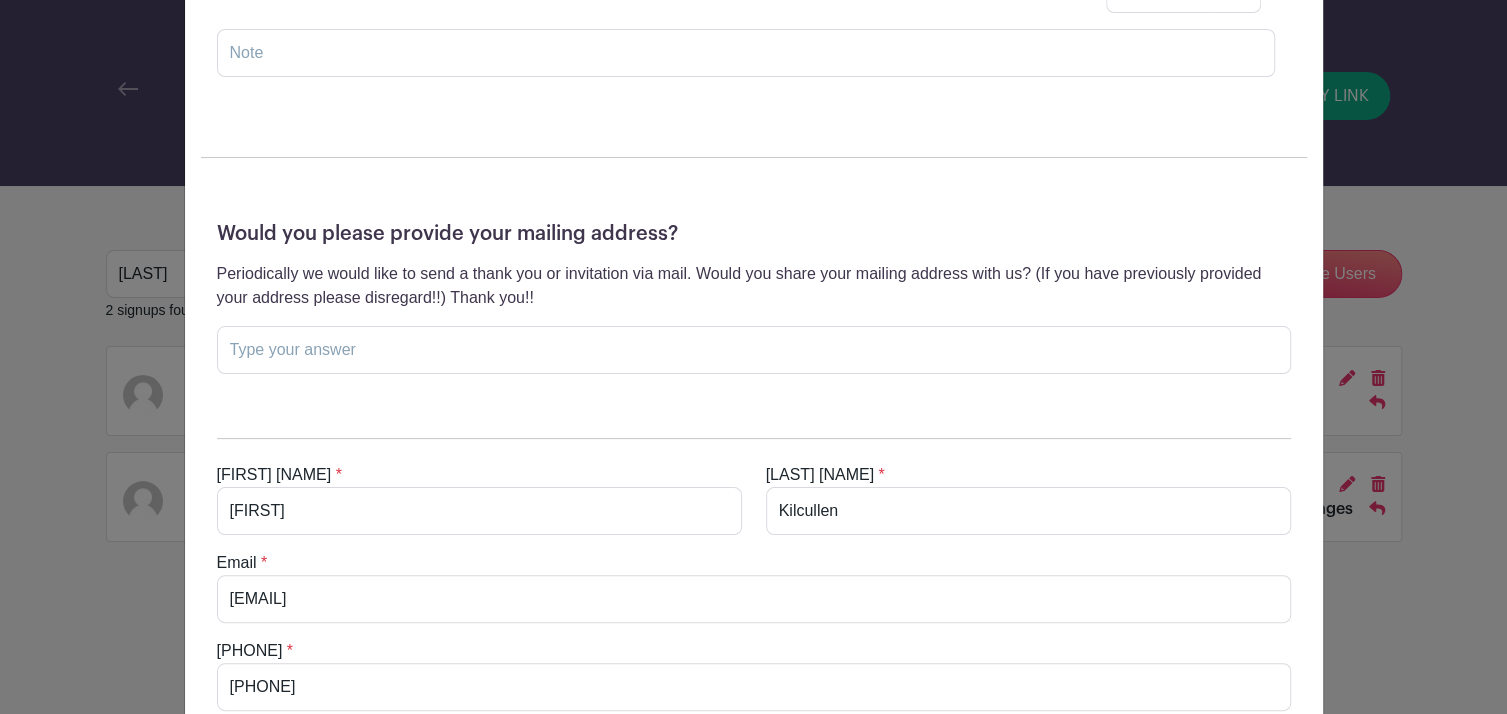 scroll, scrollTop: 1123, scrollLeft: 0, axis: vertical 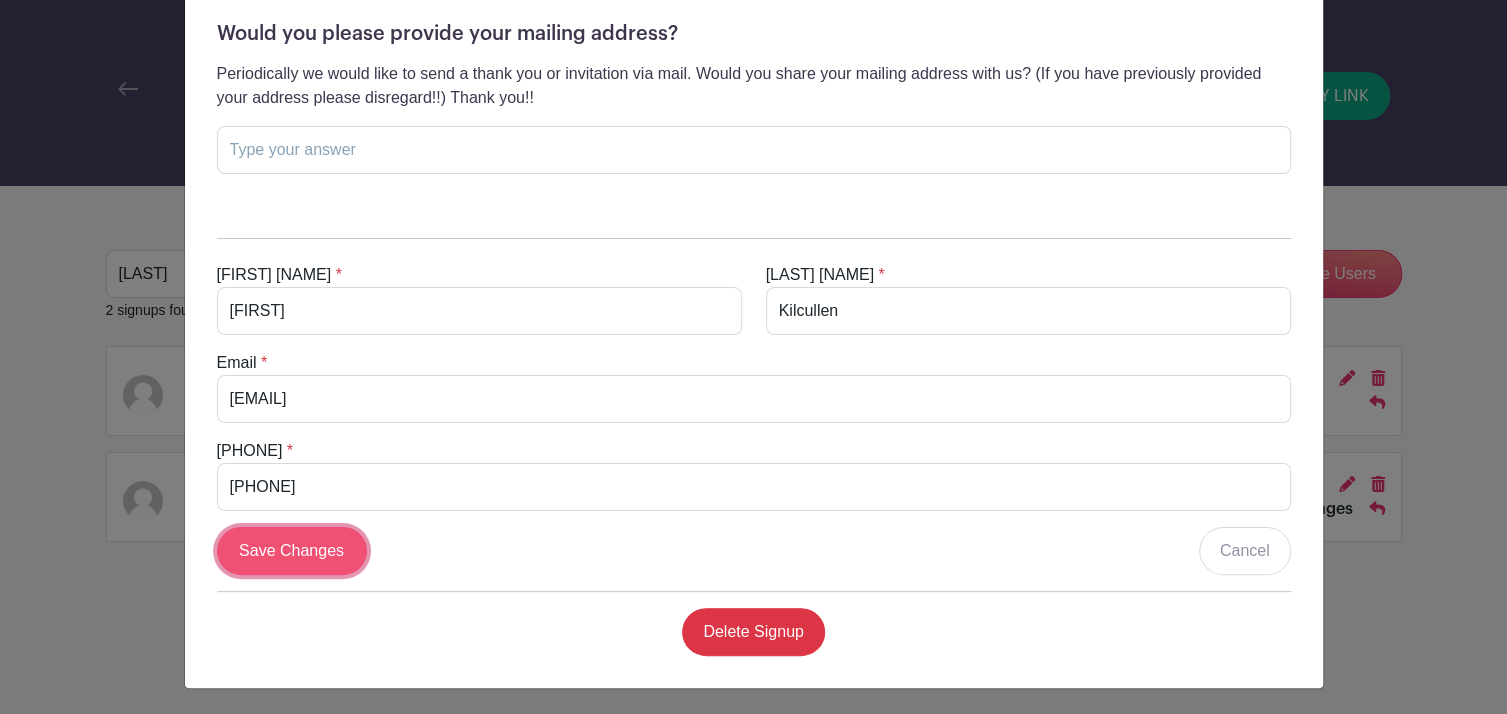 click on "Save Changes" at bounding box center (292, 551) 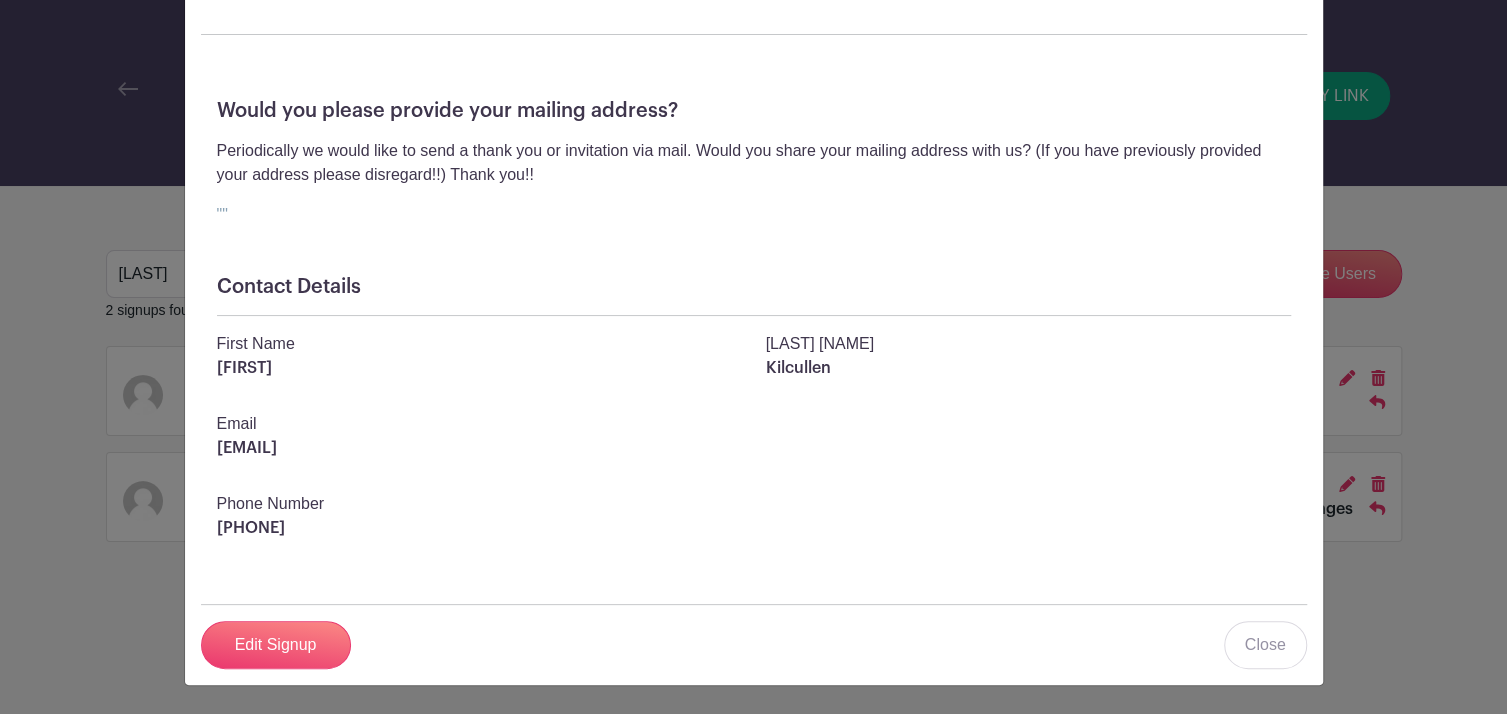 scroll, scrollTop: 621, scrollLeft: 0, axis: vertical 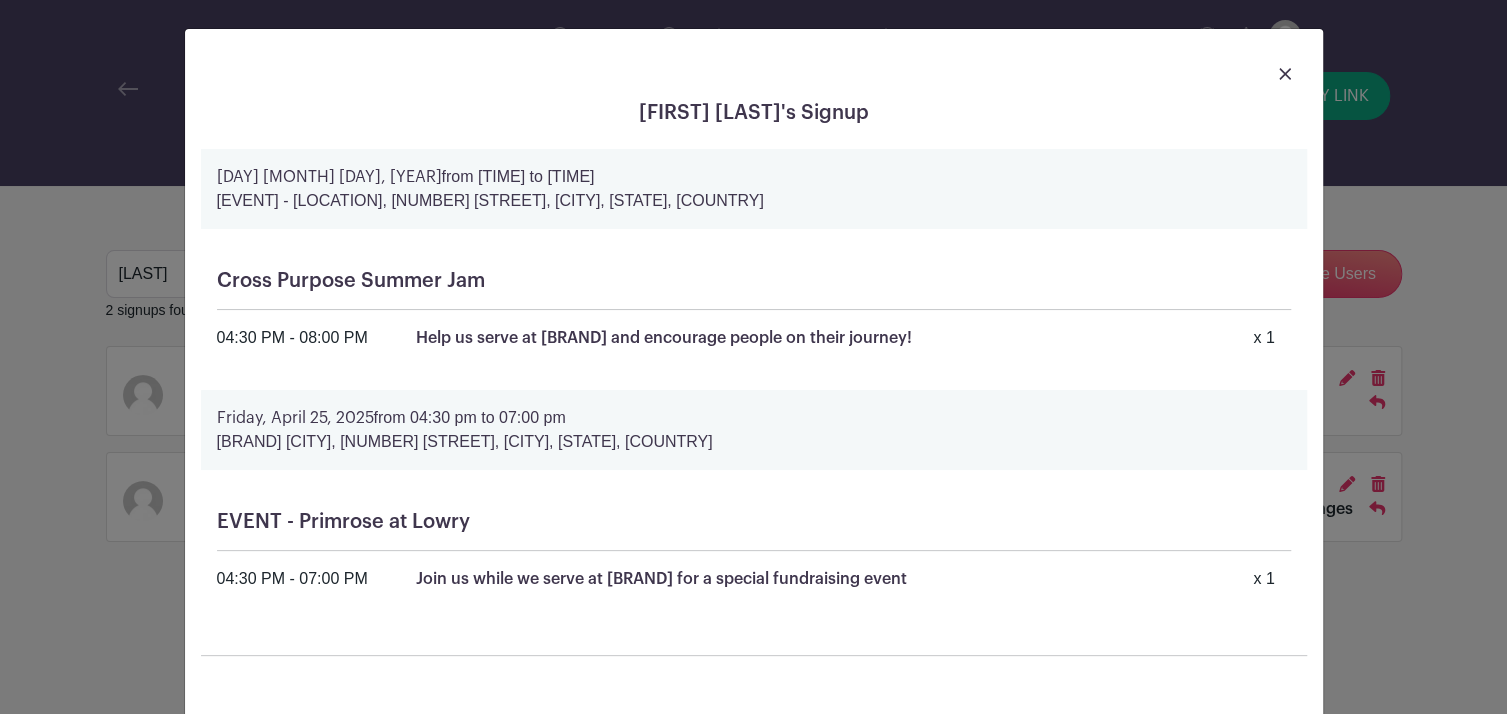 click at bounding box center [1285, 74] 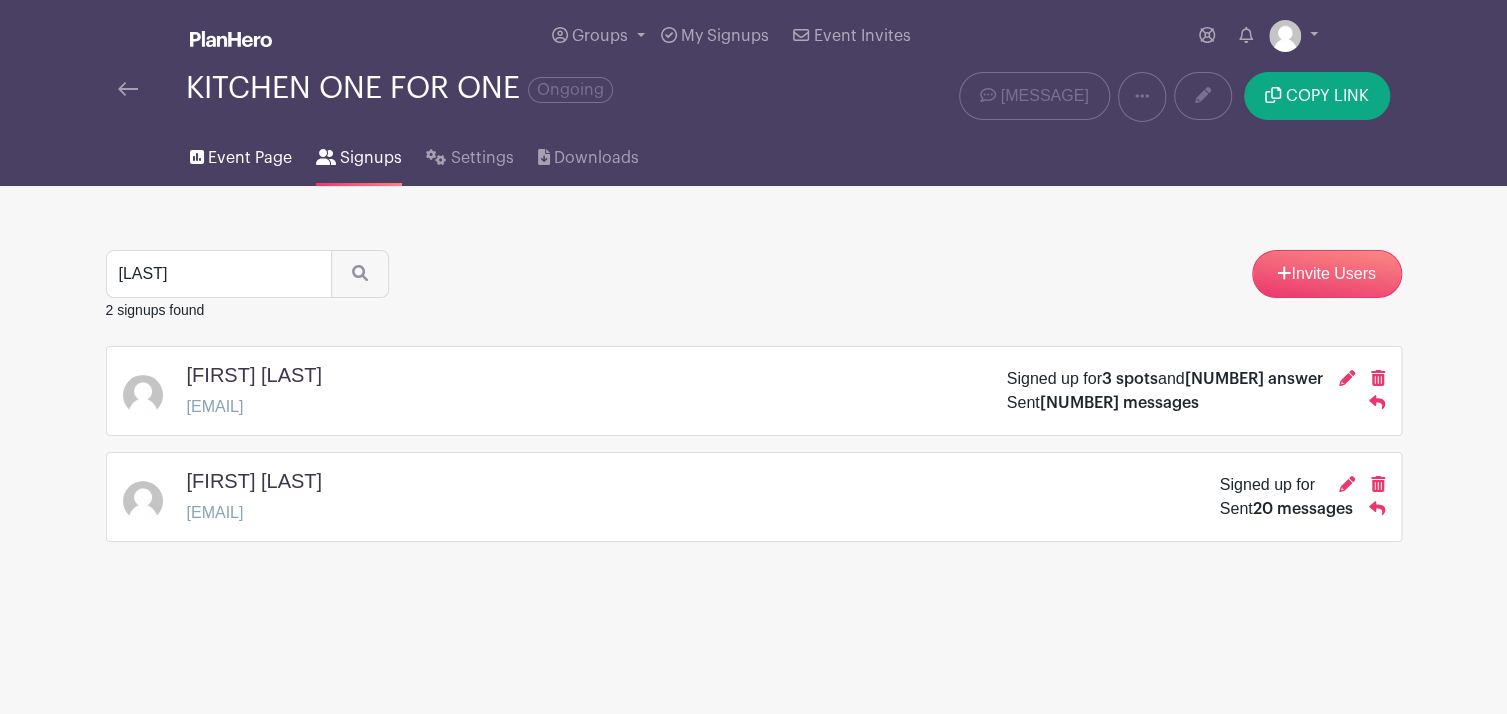 click on "Event Page" at bounding box center [250, 158] 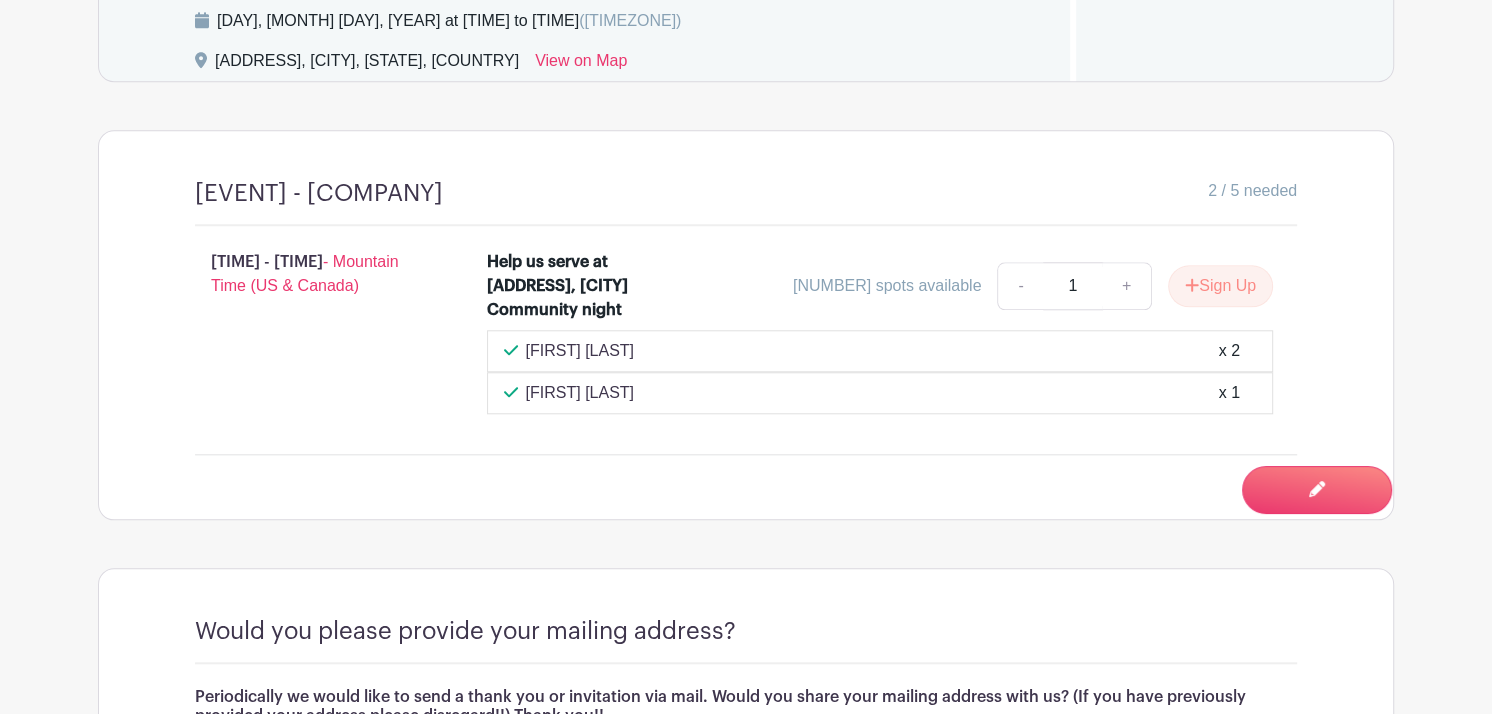 scroll, scrollTop: 1538, scrollLeft: 0, axis: vertical 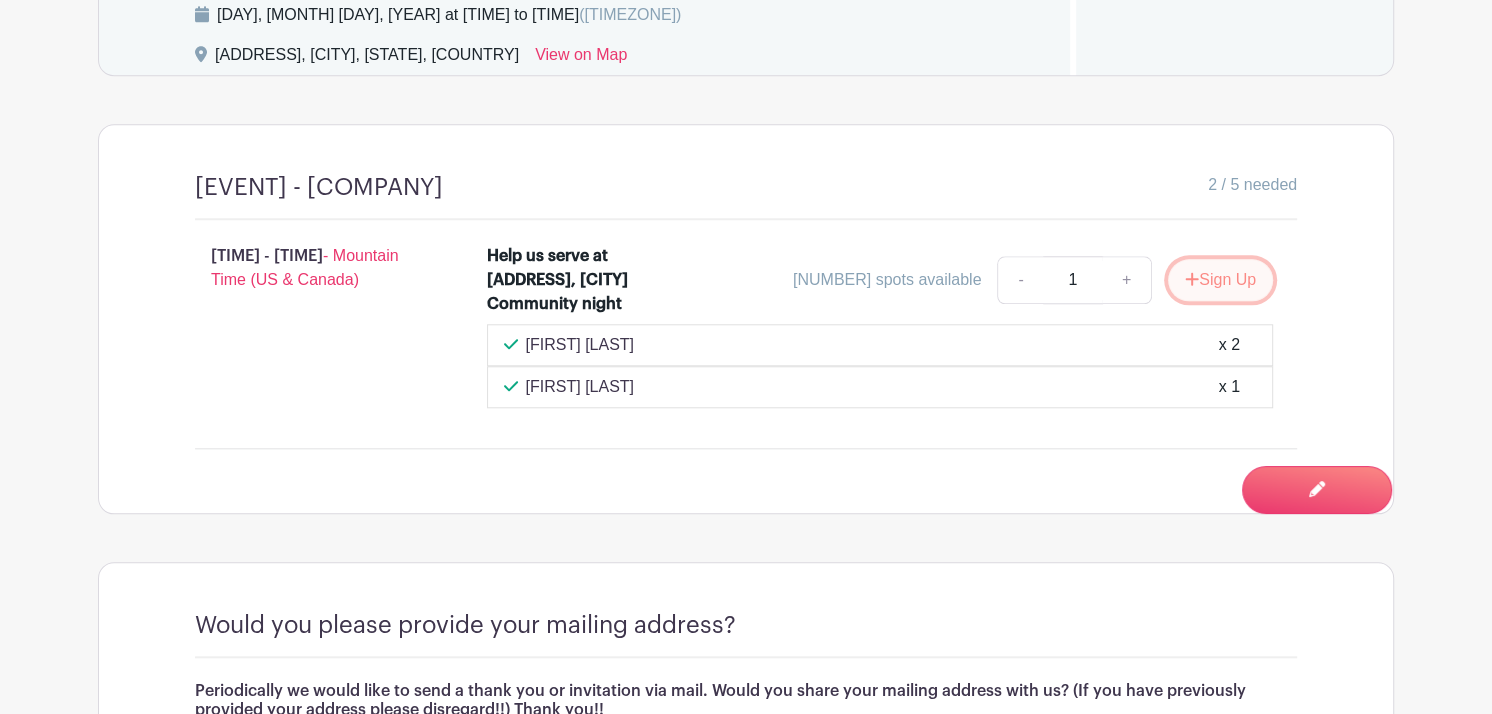 click on "Sign Up" at bounding box center [1220, 280] 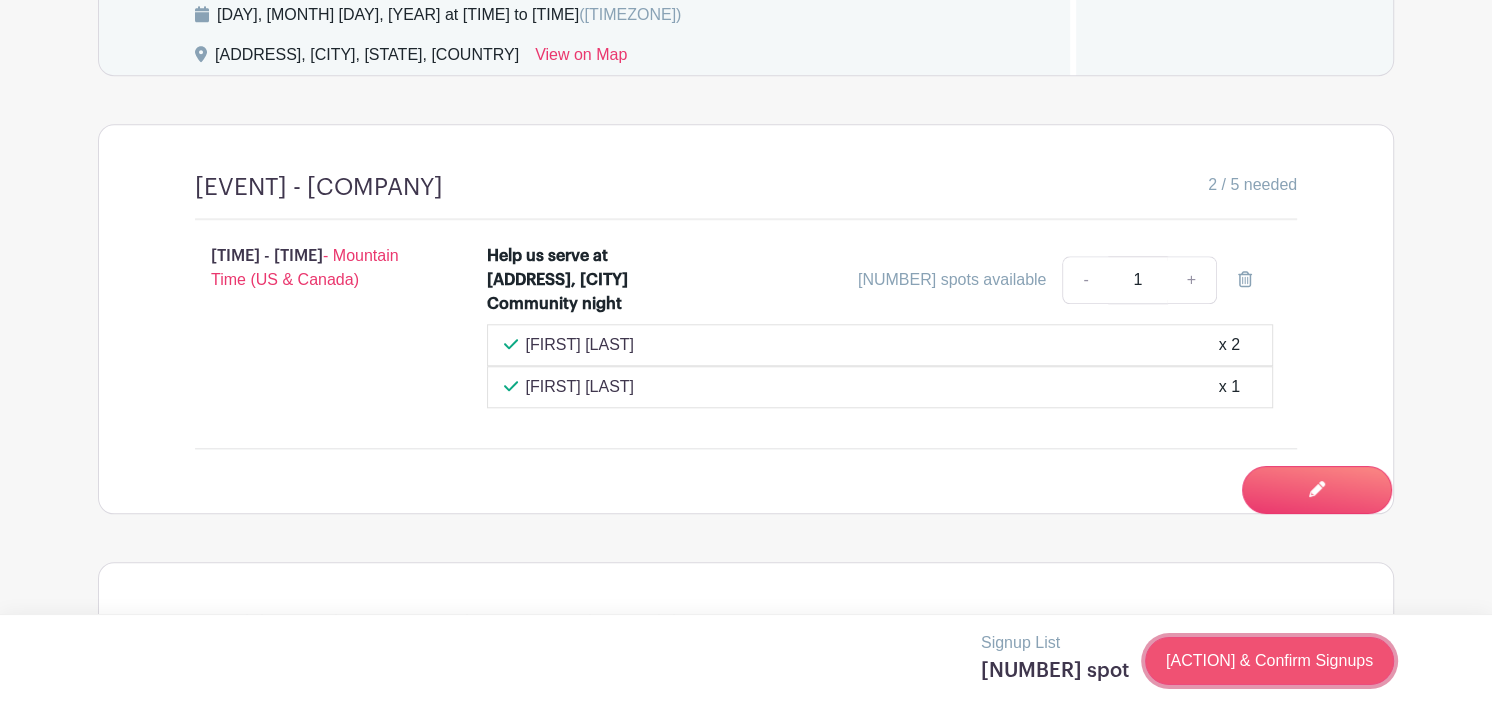 click on "[ACTION] & Confirm Signups" at bounding box center [1269, 661] 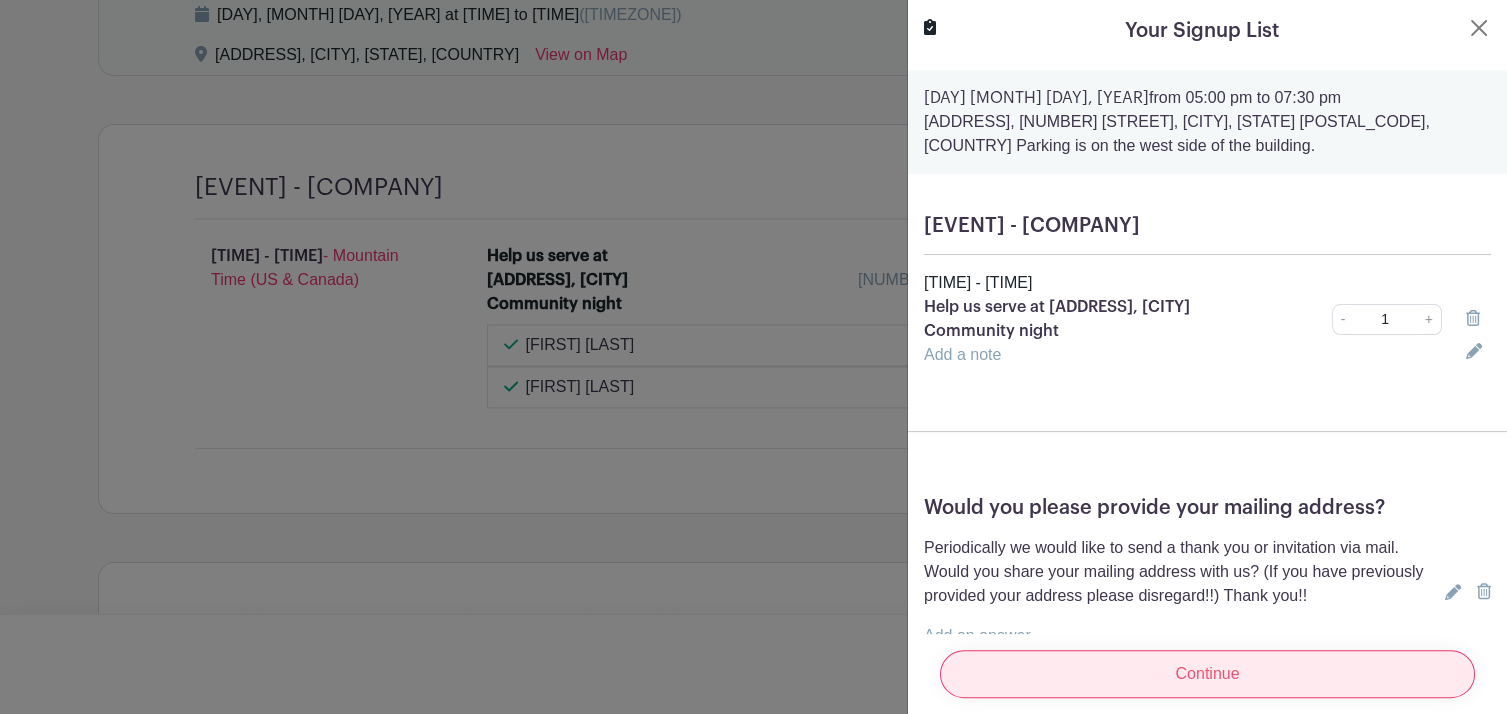 click on "Continue" at bounding box center [1207, 674] 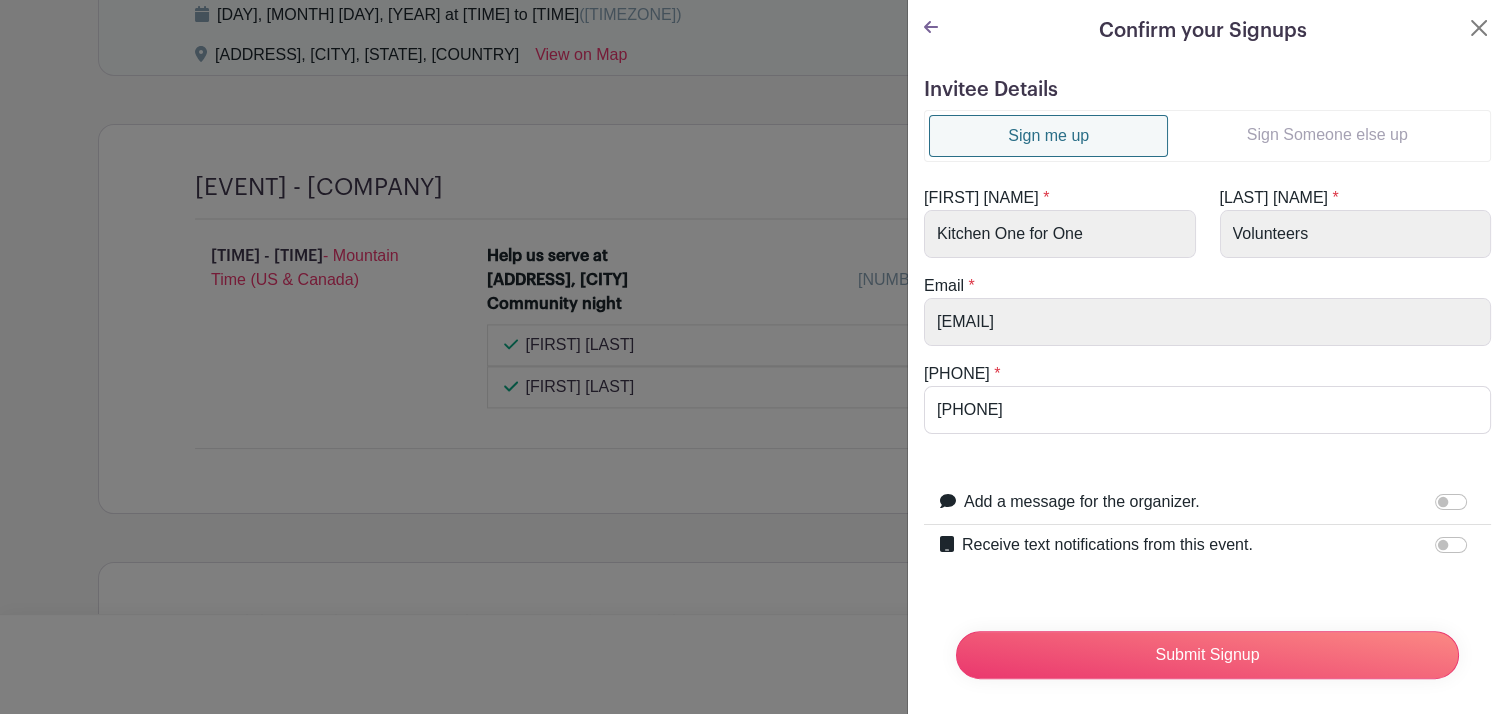 click on "Sign Someone else up" at bounding box center [1327, 135] 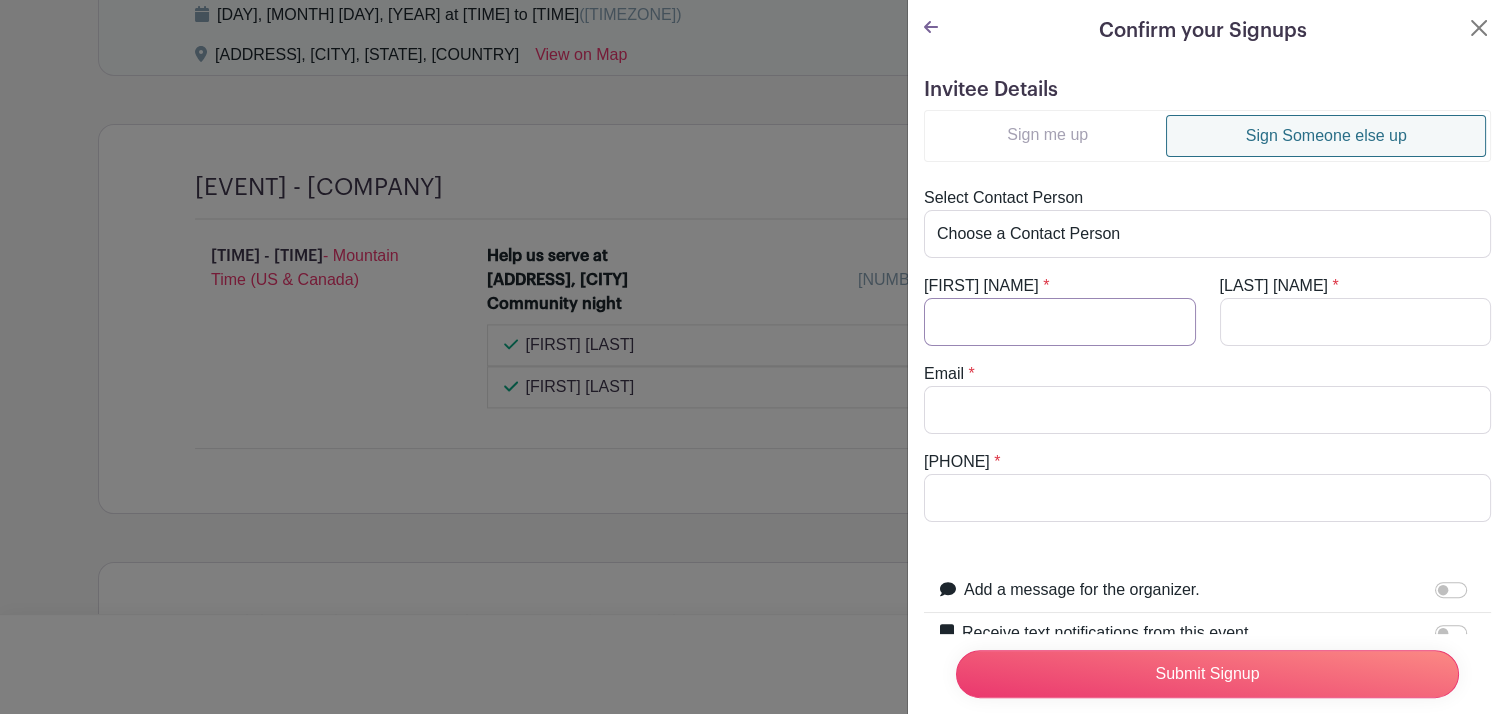 click on "[FIRST] [NAME]" at bounding box center [1060, 322] 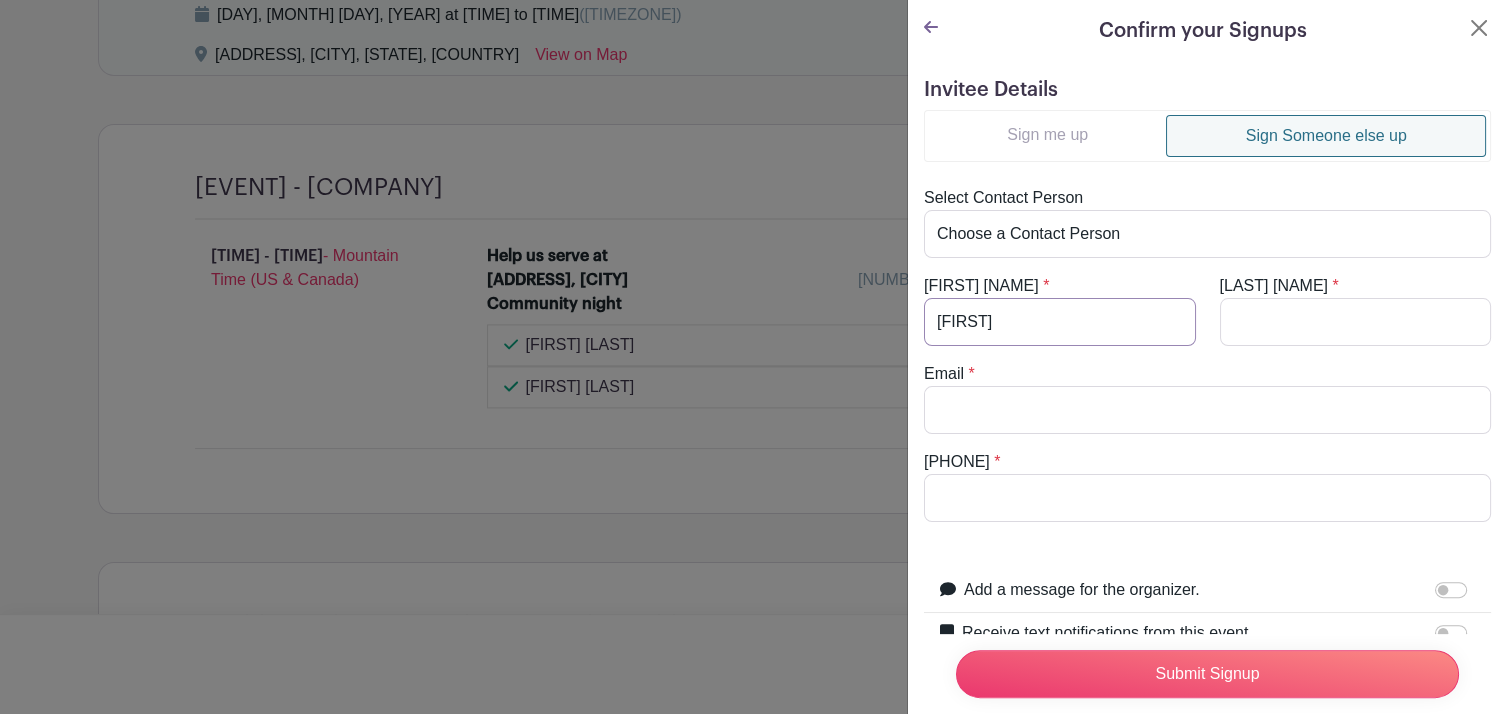 type on "[FIRST]" 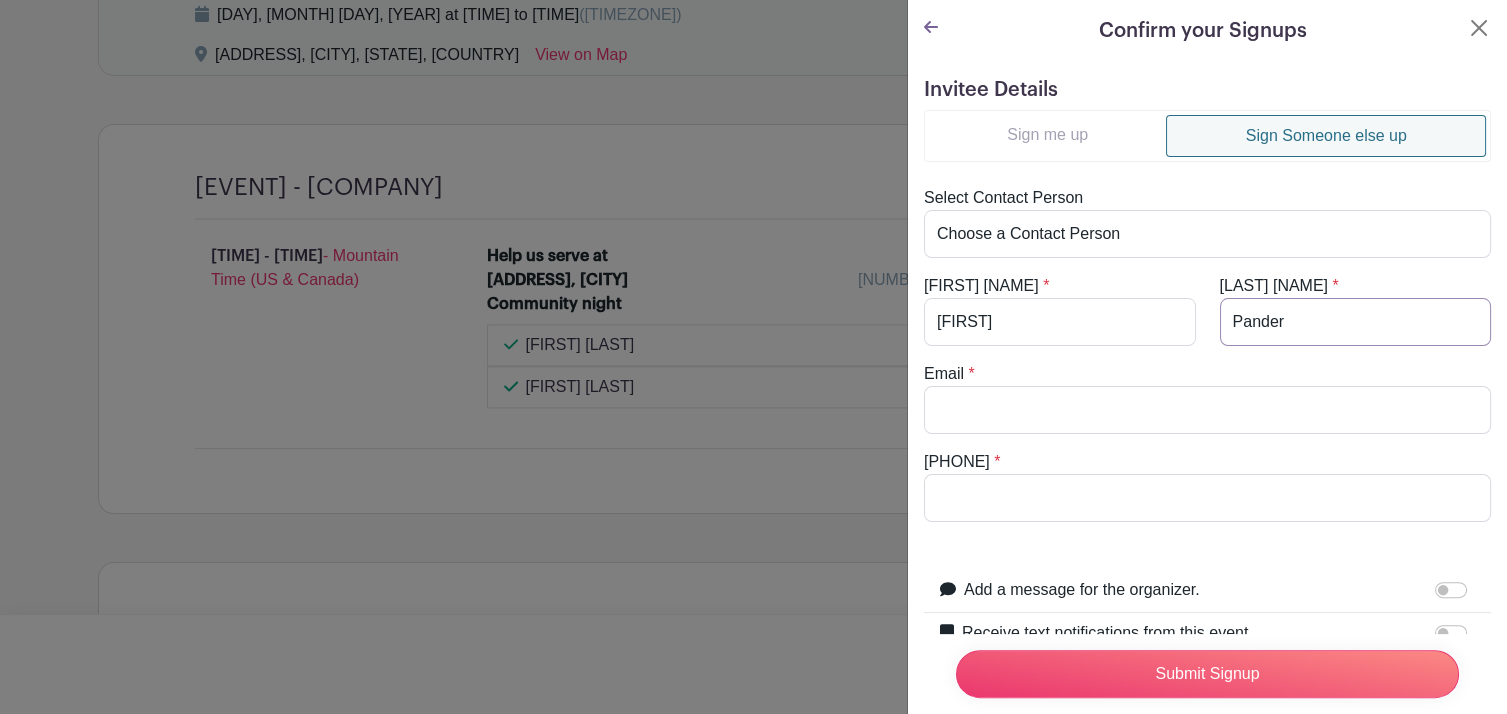 type on "Pander" 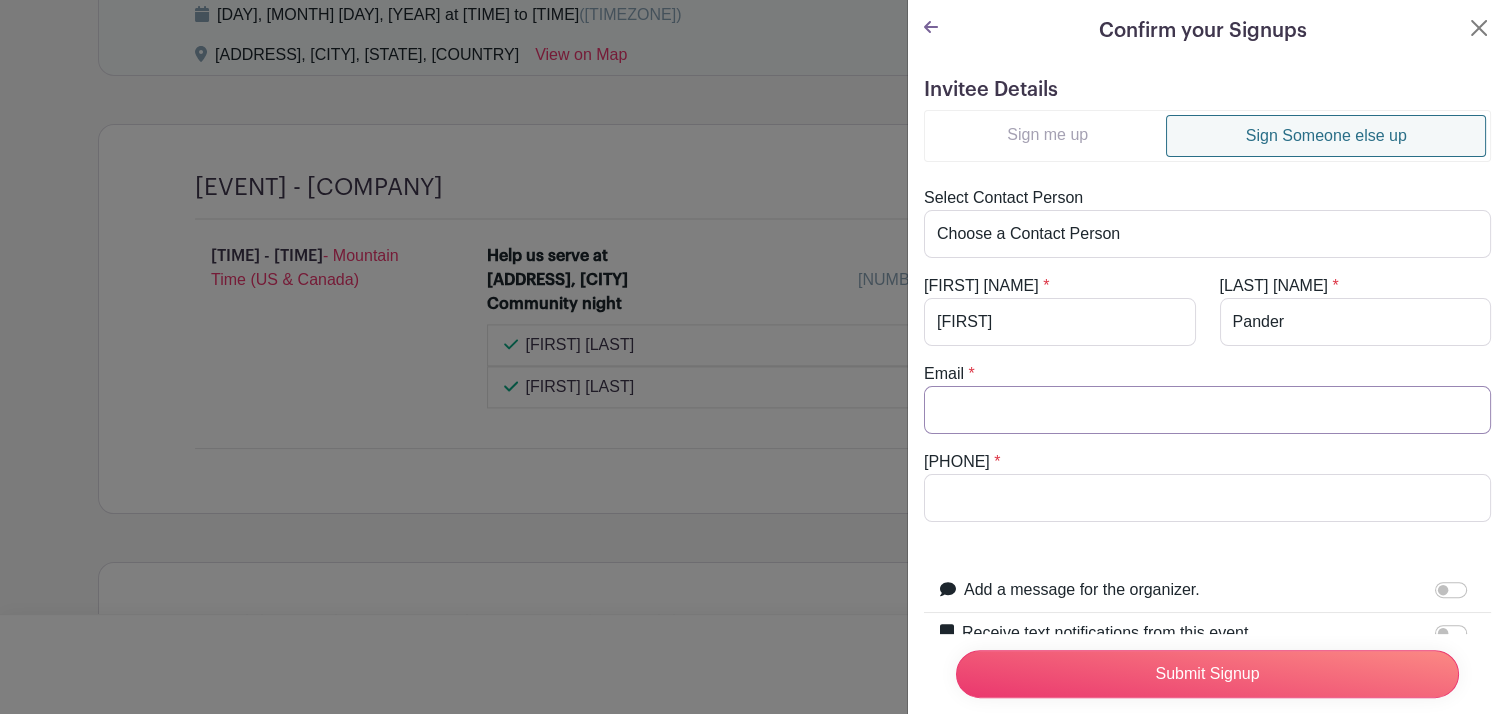 click on "Email" at bounding box center [1207, 410] 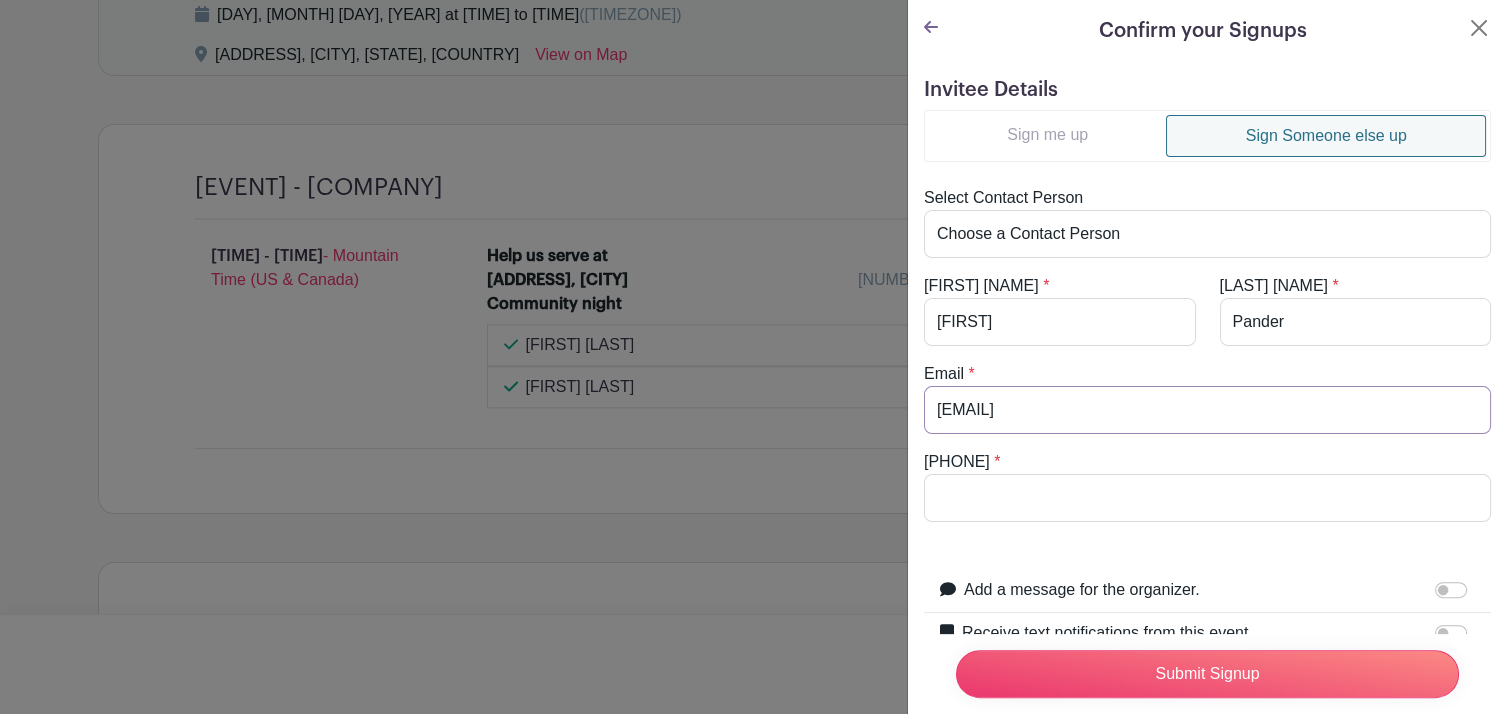 type on "[EMAIL]" 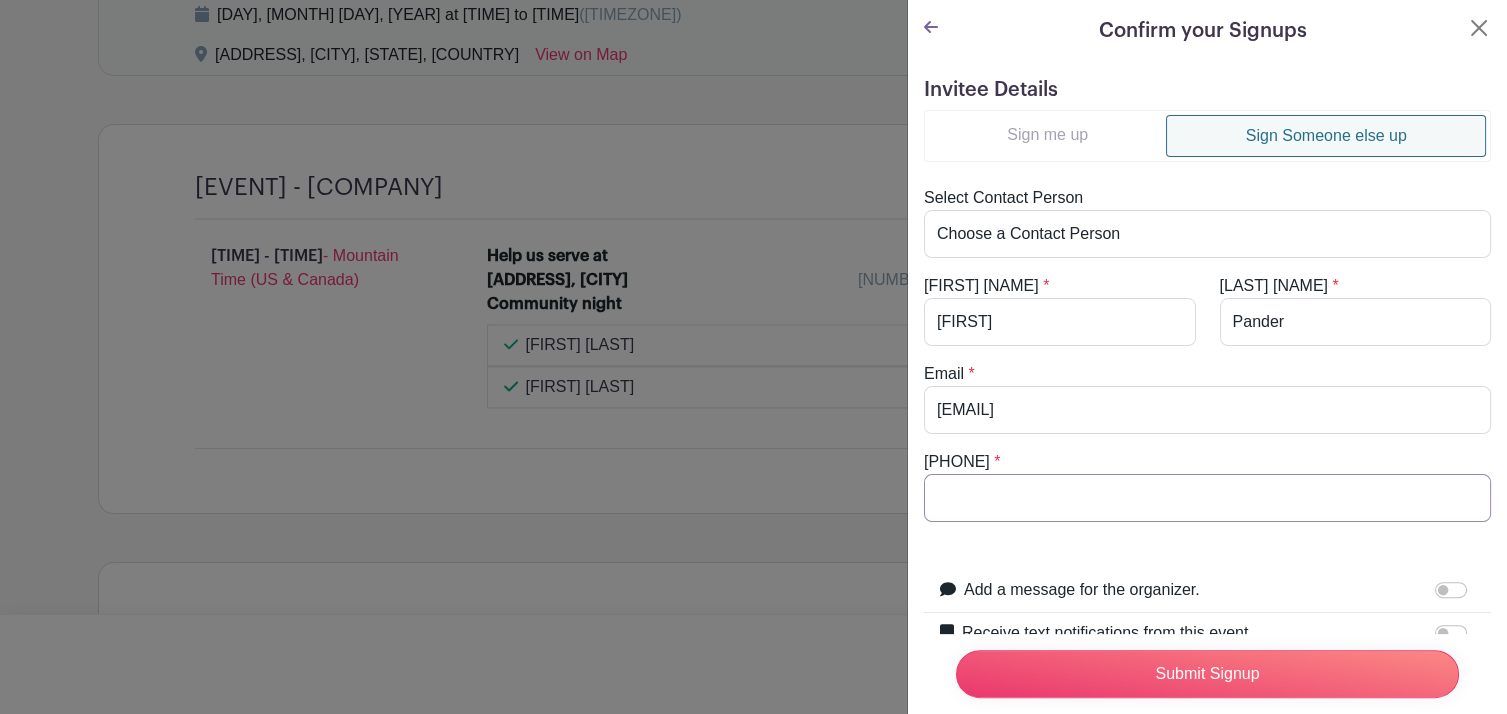 click on "[PHONE]" at bounding box center (1207, 498) 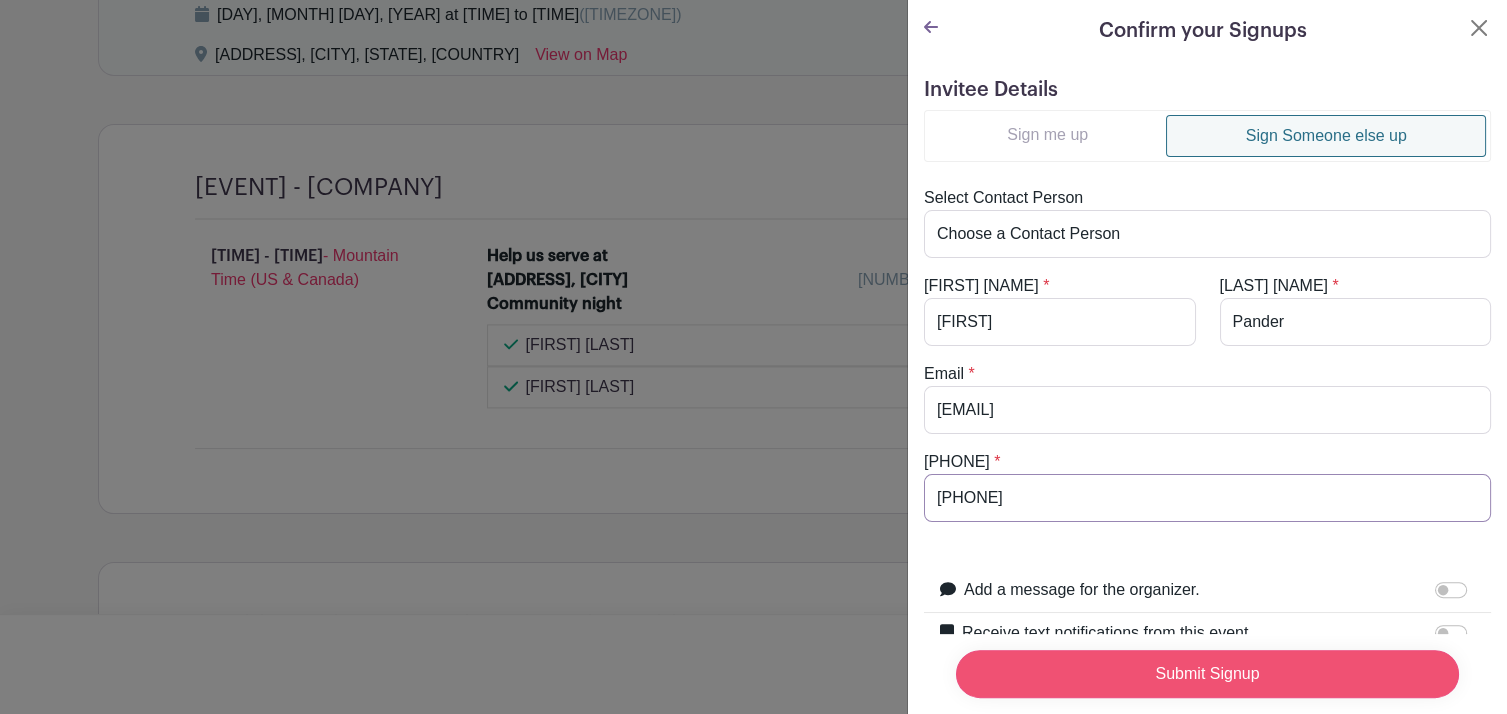 type on "[PHONE]" 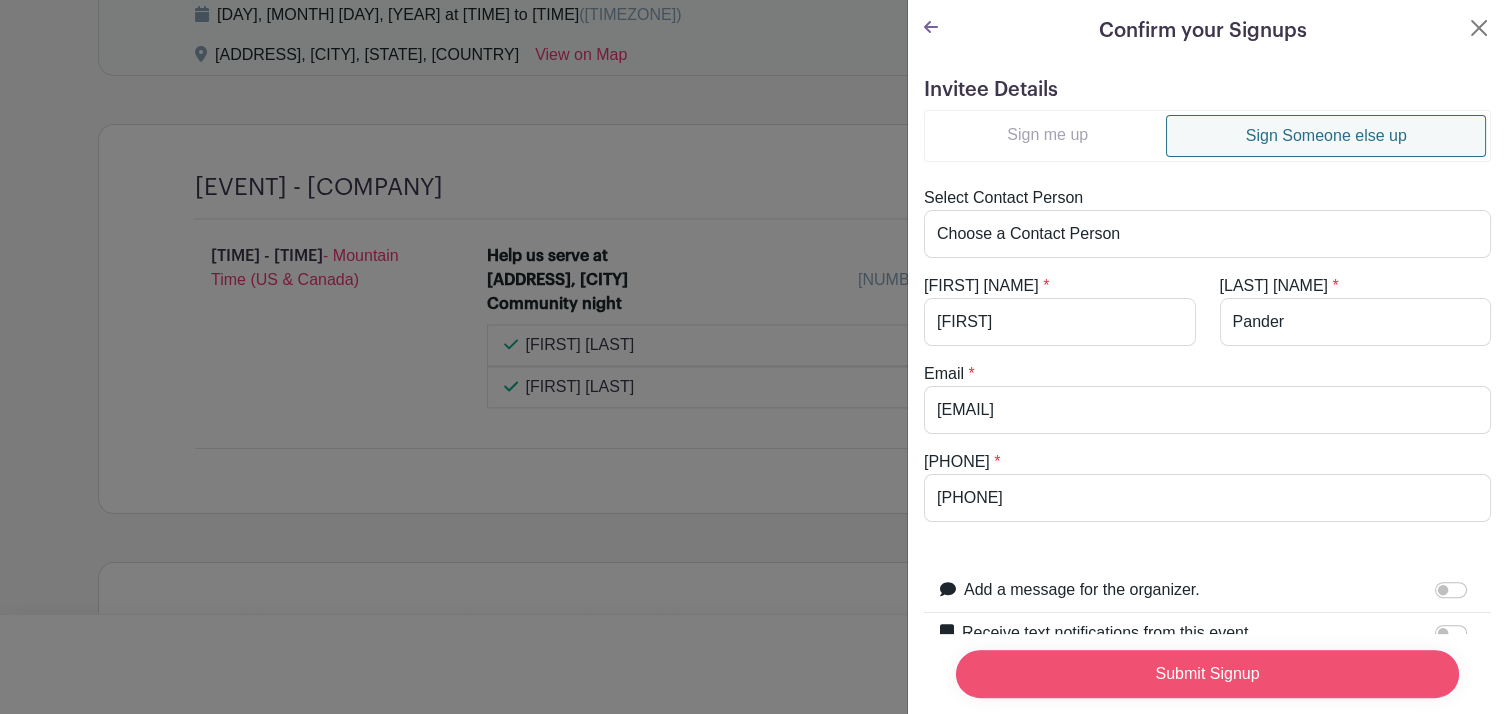 click on "Submit Signup" at bounding box center (1207, 674) 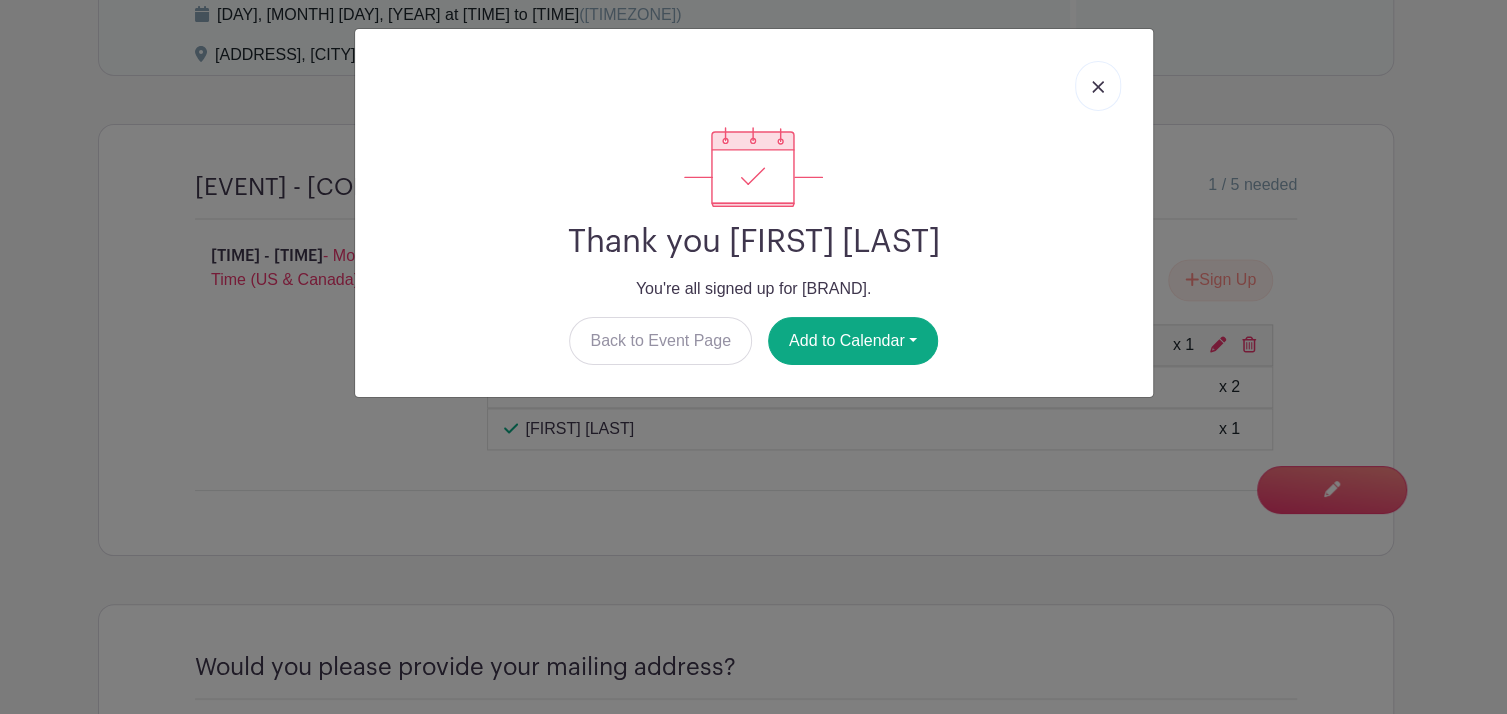 click at bounding box center (1098, 86) 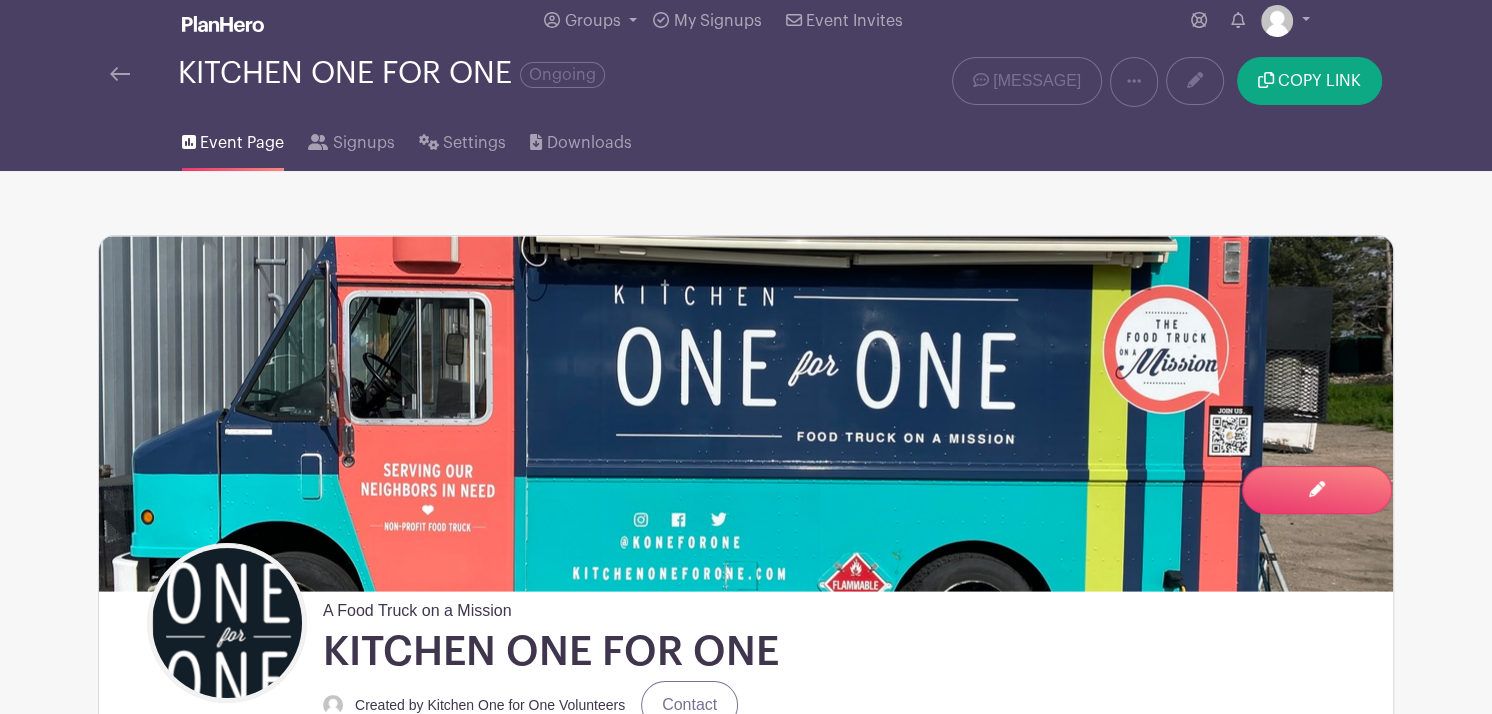 scroll, scrollTop: 0, scrollLeft: 0, axis: both 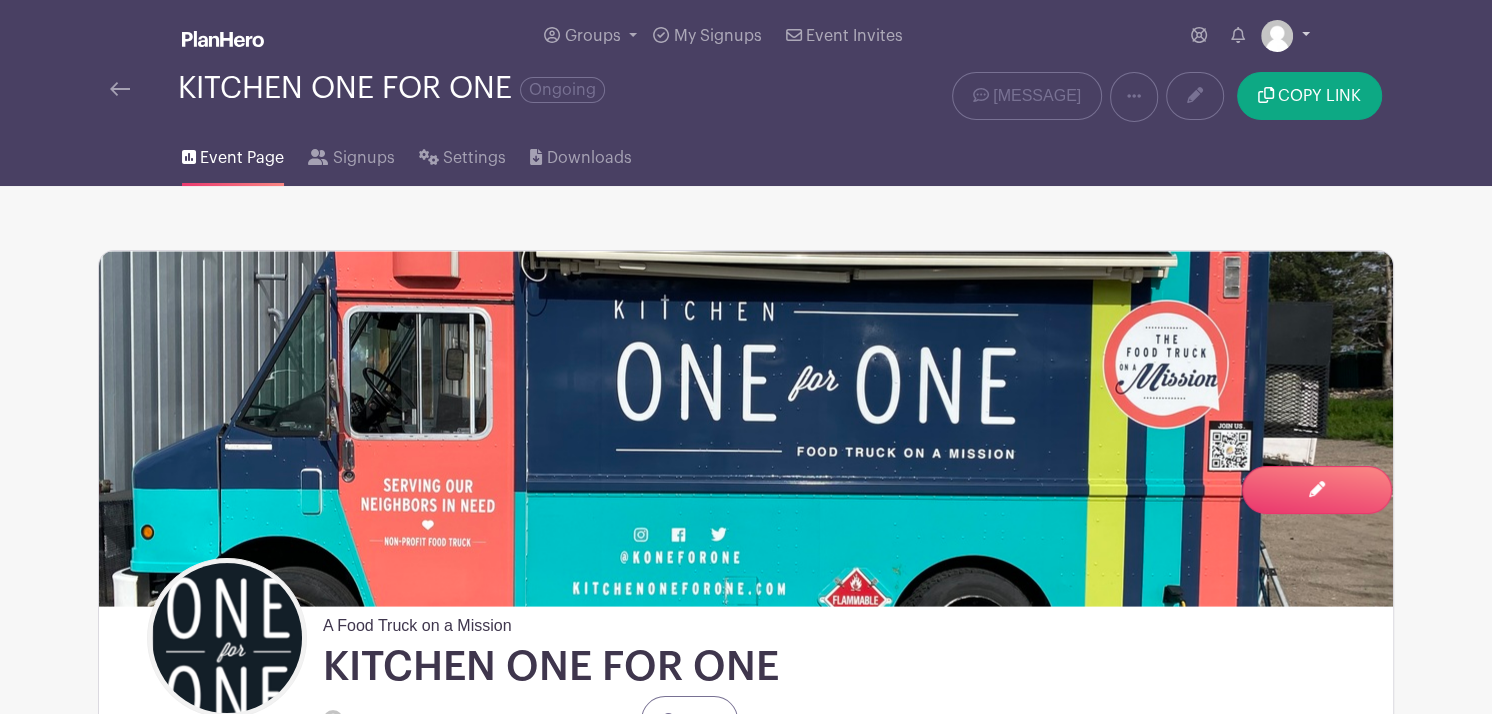 click at bounding box center (1285, 36) 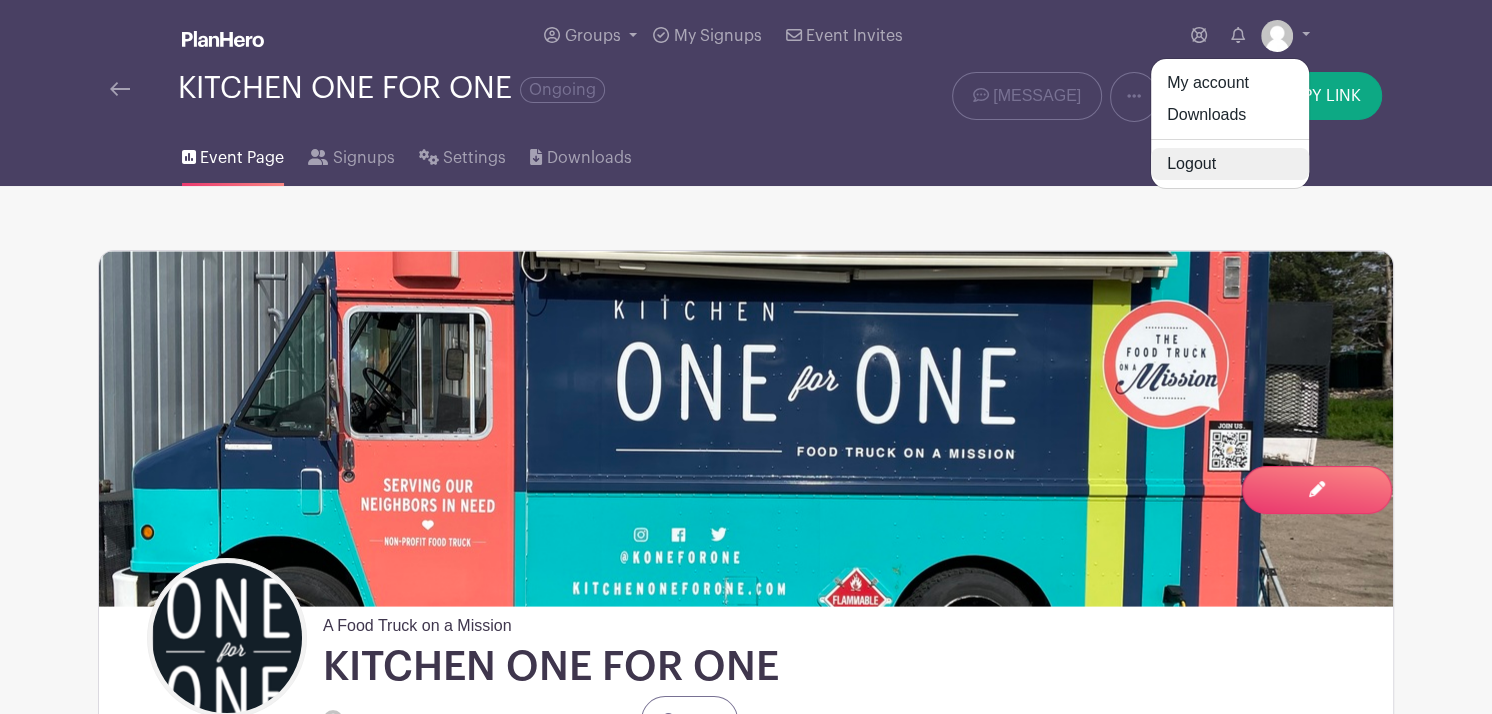 click on "Logout" at bounding box center [1230, 164] 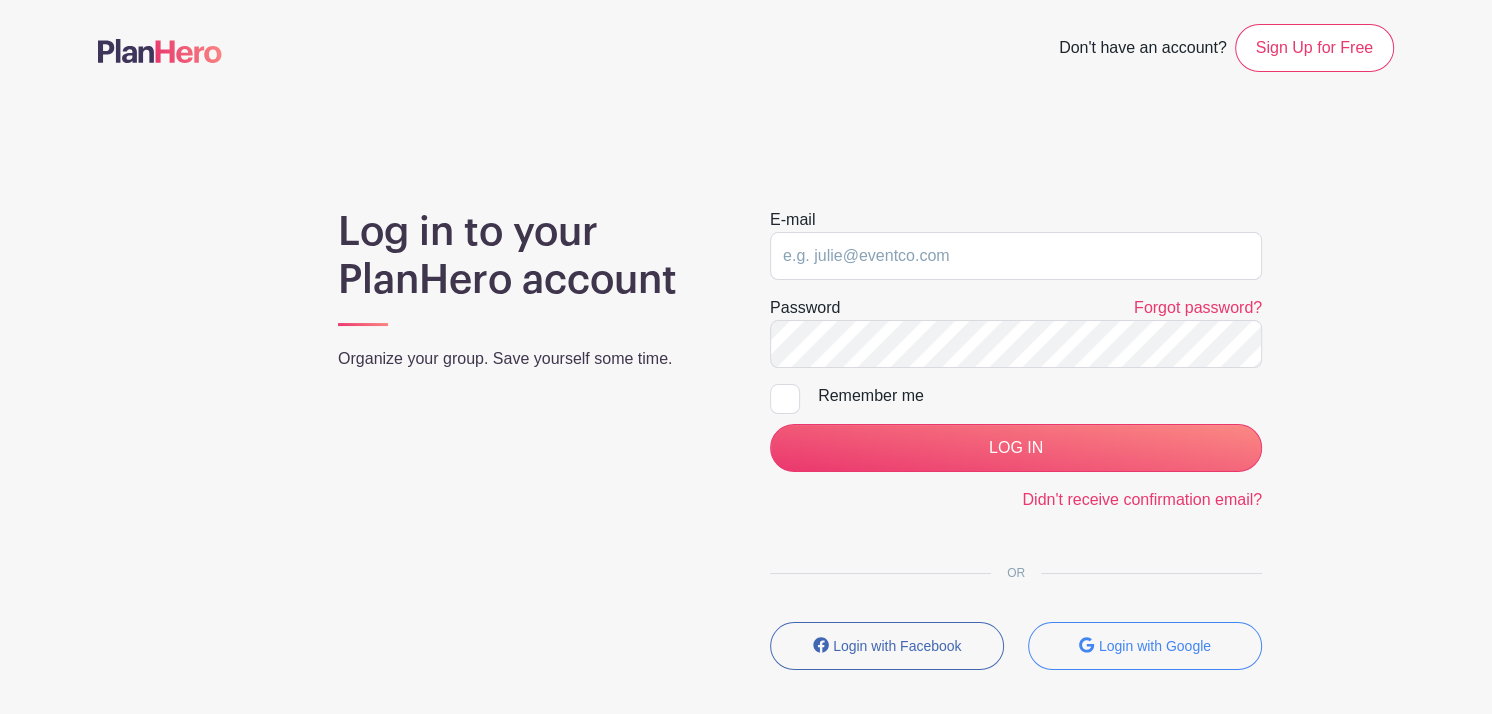 type on "[EMAIL]" 